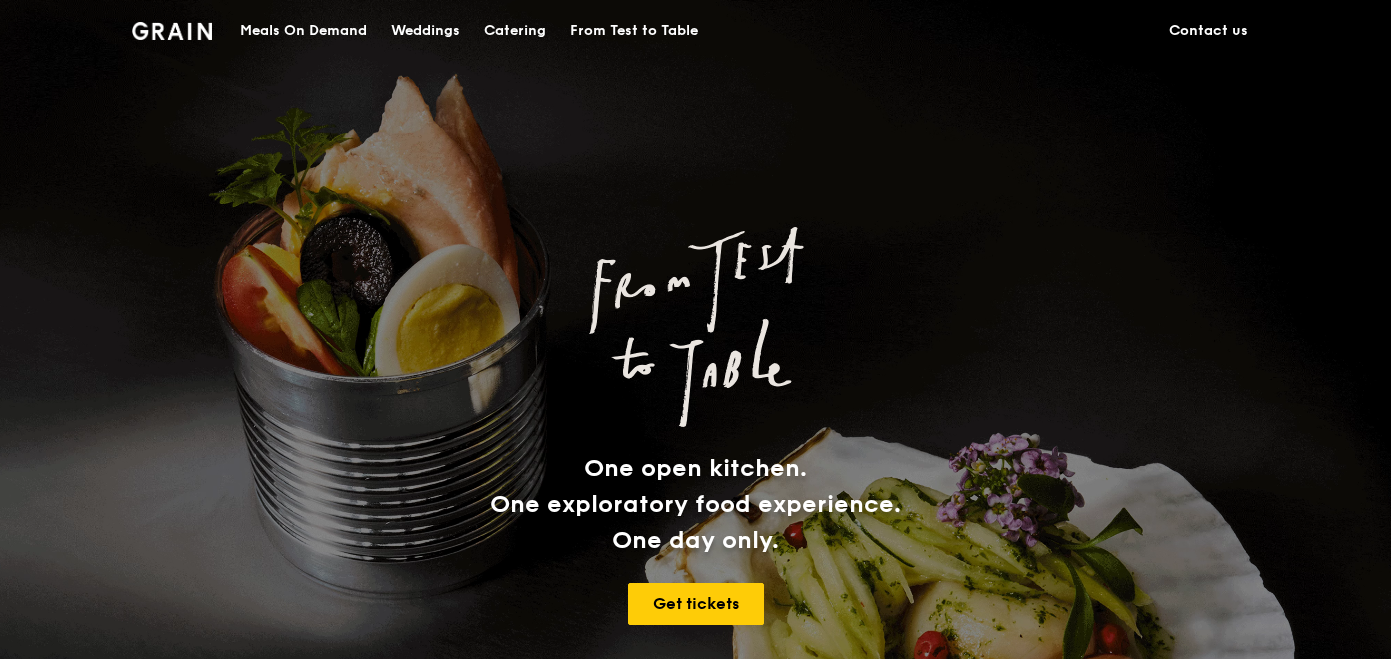 scroll, scrollTop: 0, scrollLeft: 0, axis: both 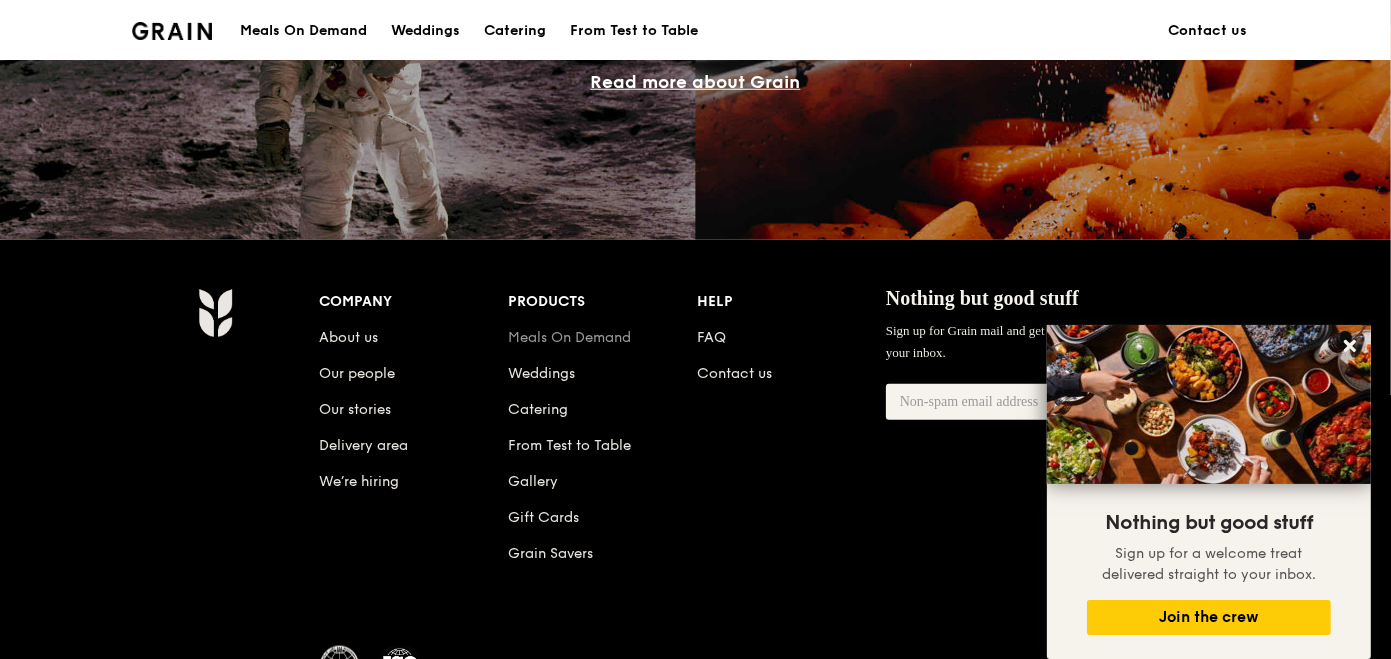 click on "Meals On Demand" at bounding box center (569, 337) 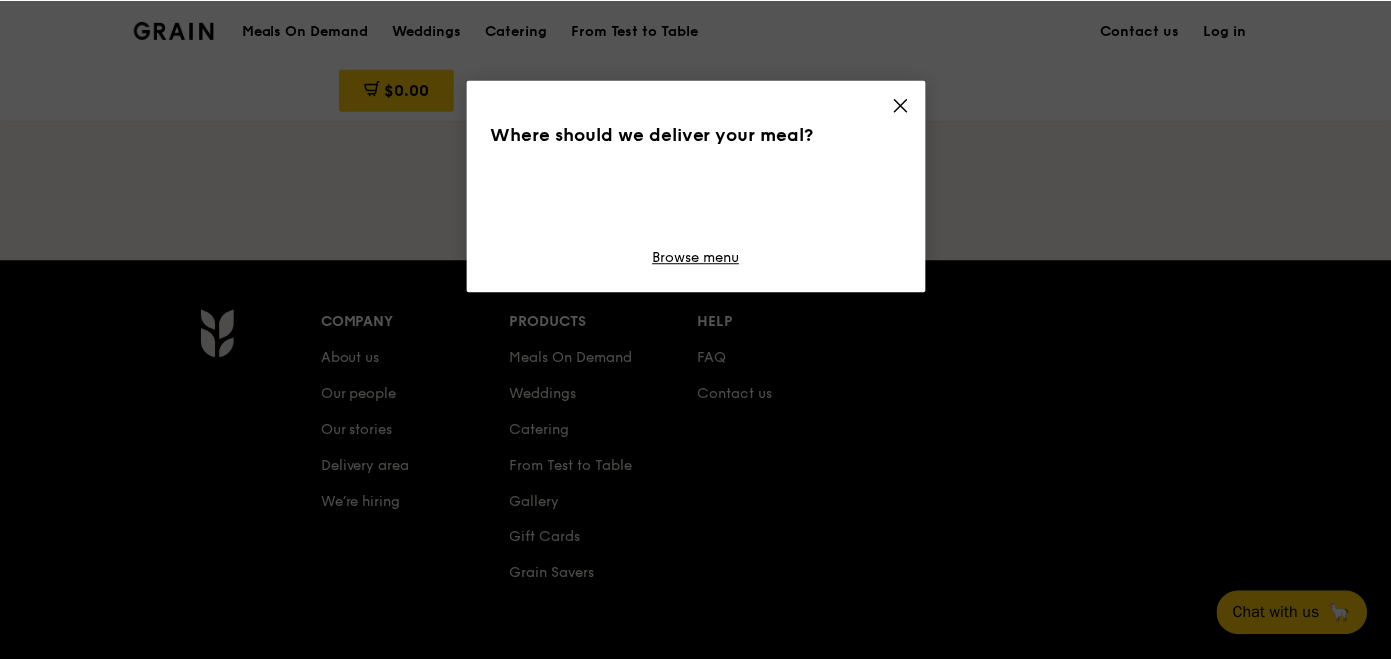 scroll, scrollTop: 0, scrollLeft: 0, axis: both 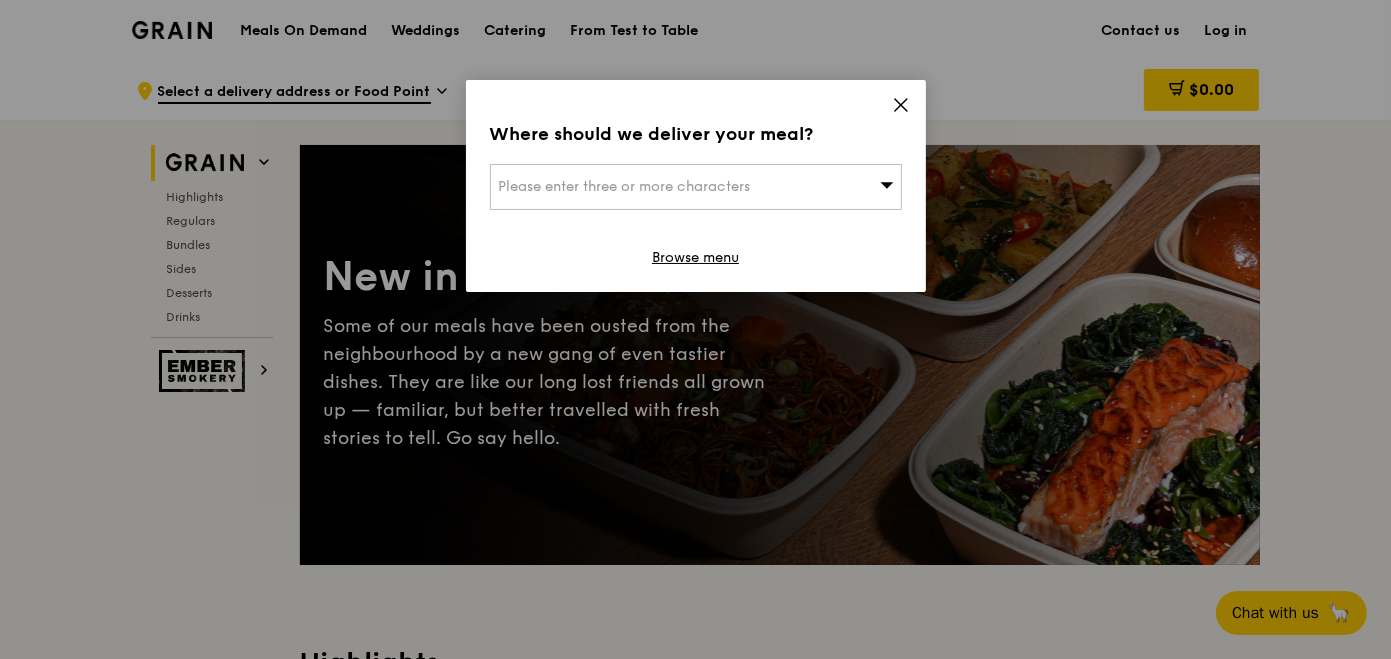 click on "Please enter three or more characters" at bounding box center (696, 187) 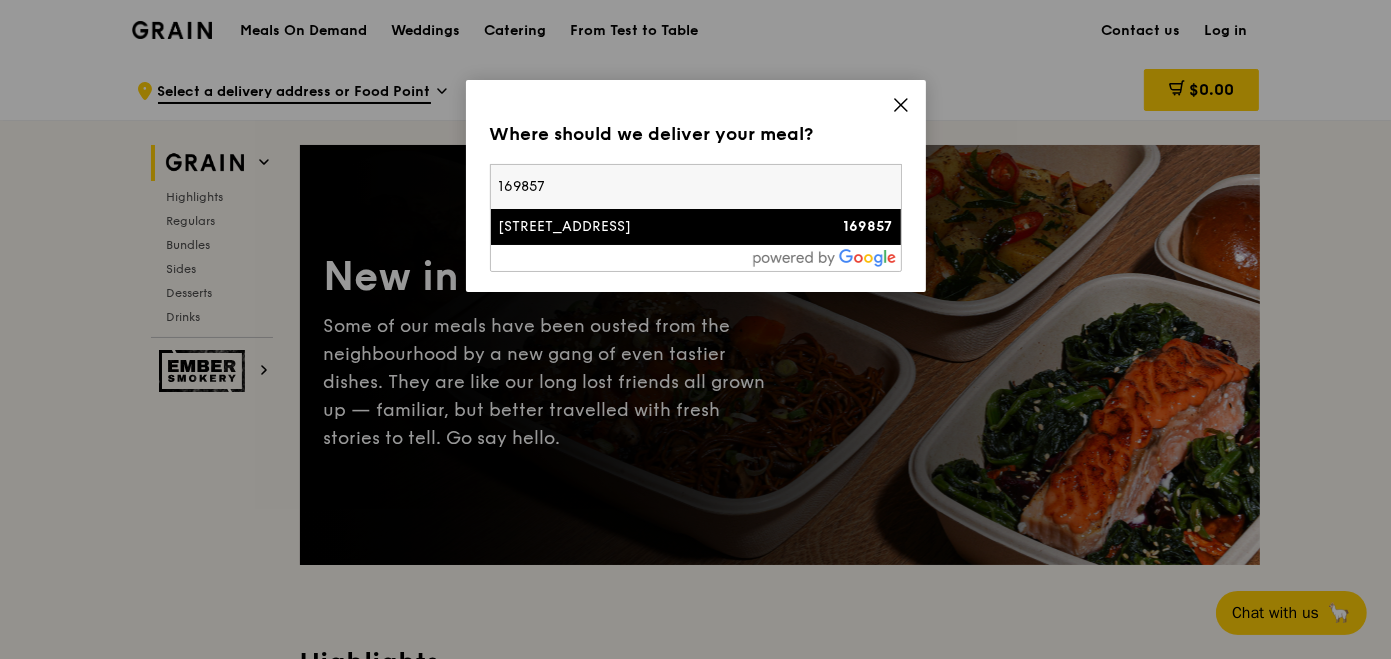 type on "169857" 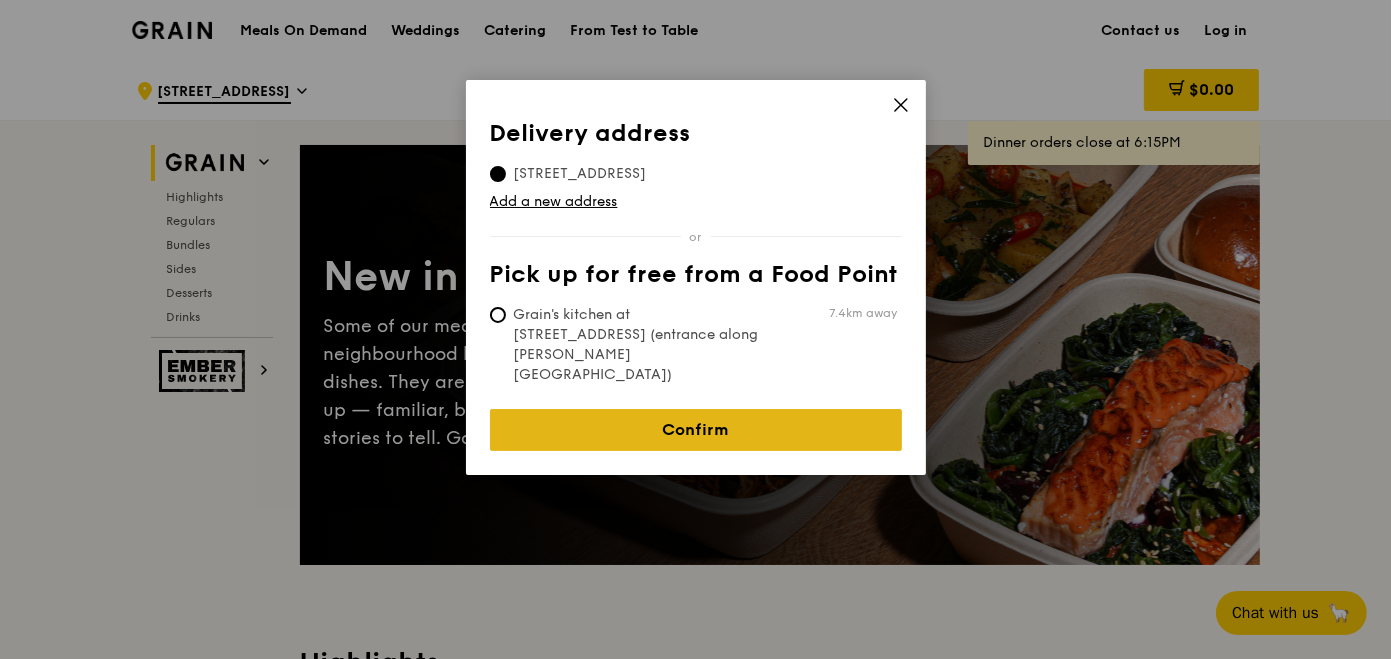 click on "Confirm" at bounding box center [696, 430] 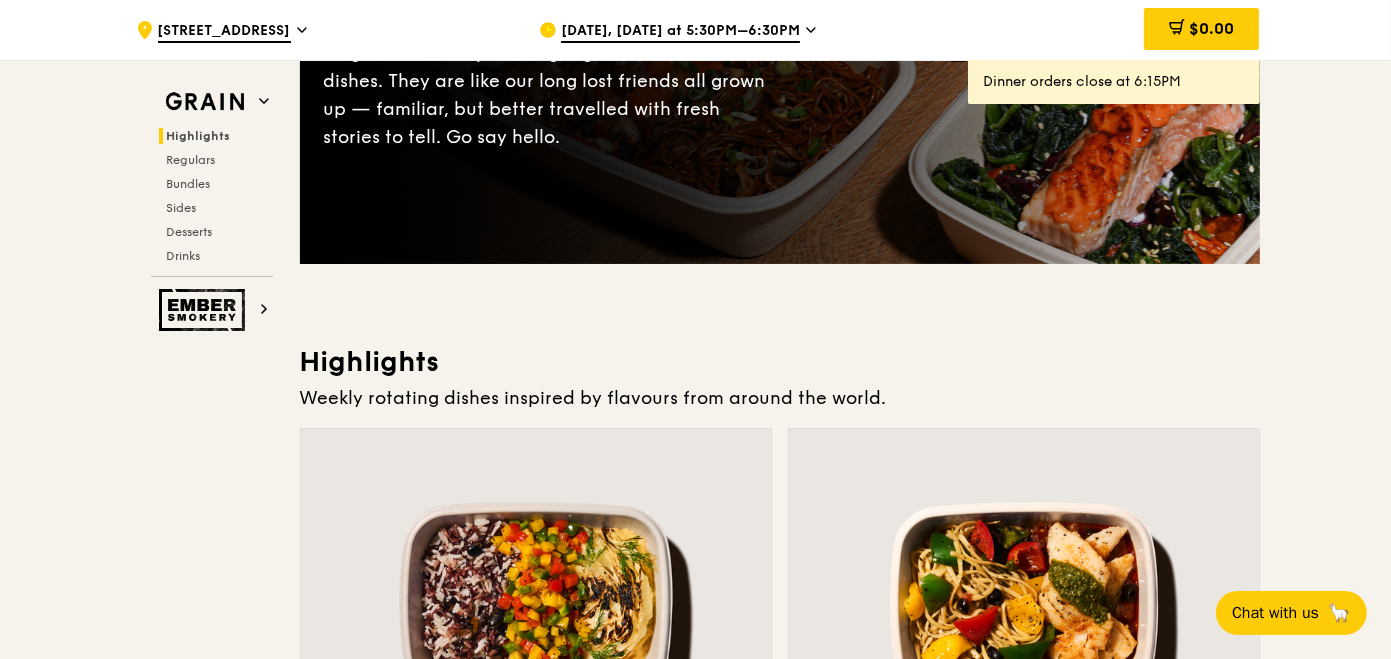 scroll, scrollTop: 200, scrollLeft: 0, axis: vertical 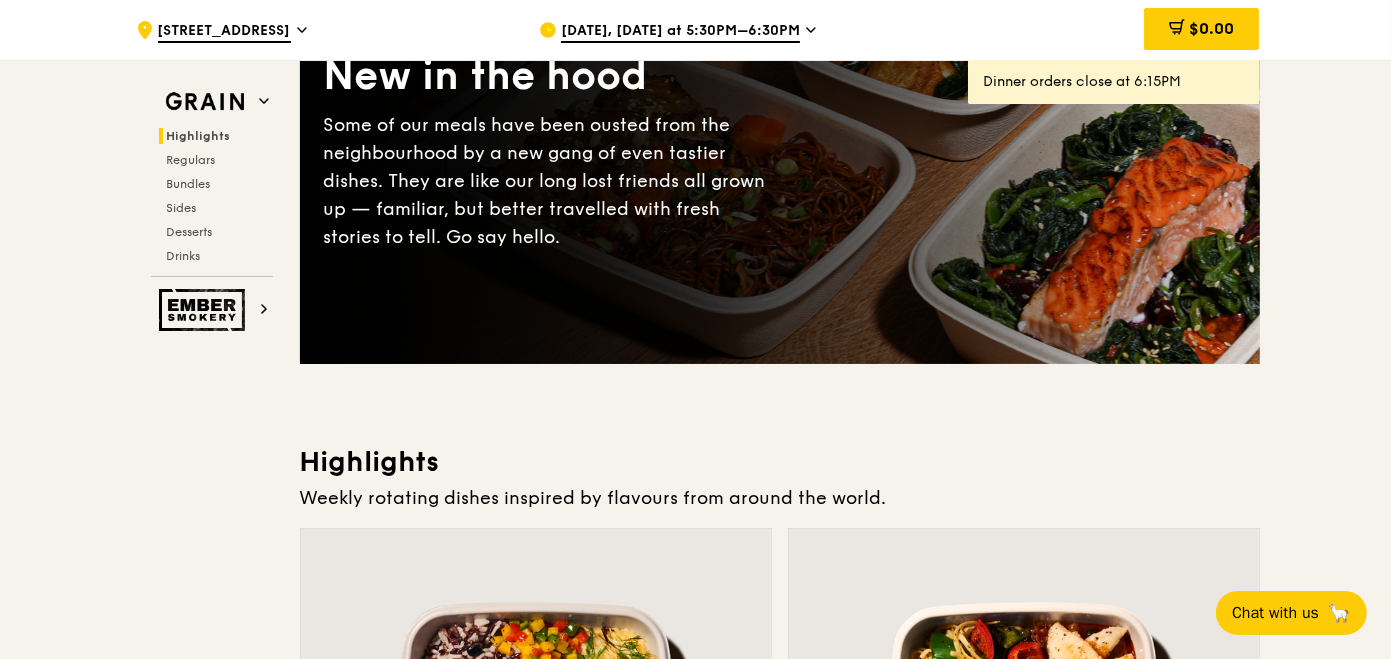 click 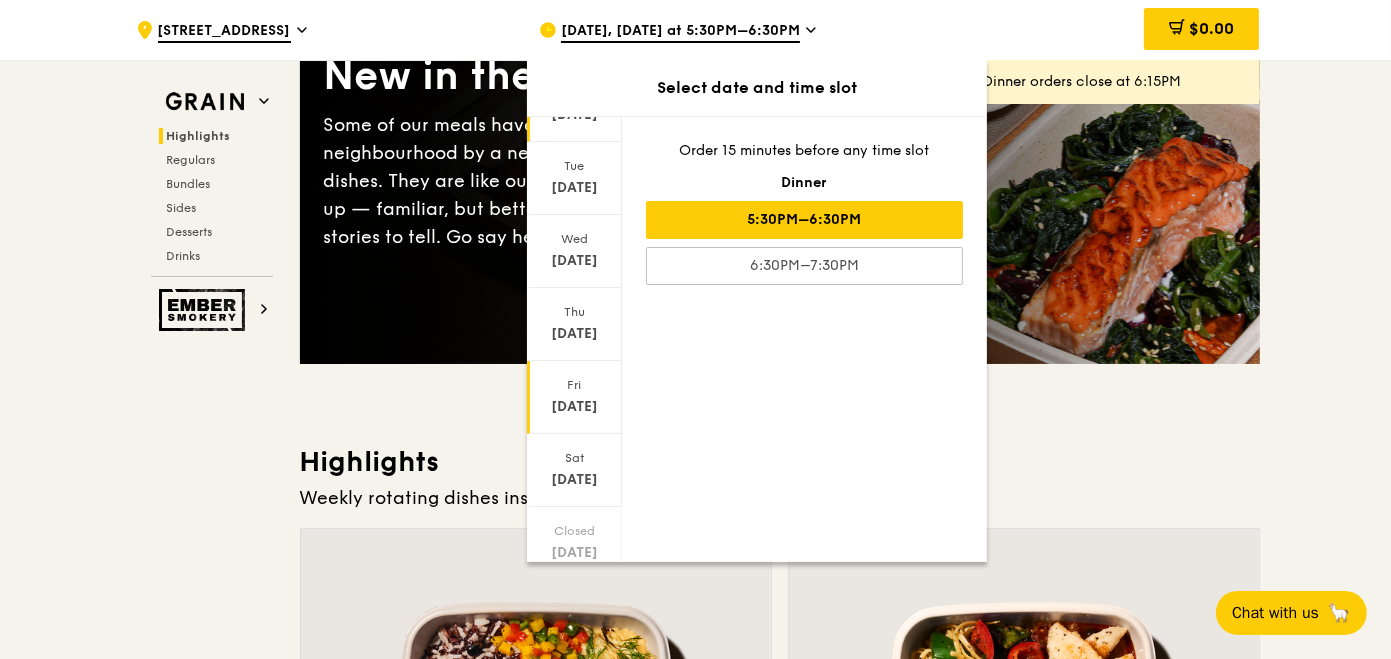 scroll, scrollTop: 167, scrollLeft: 0, axis: vertical 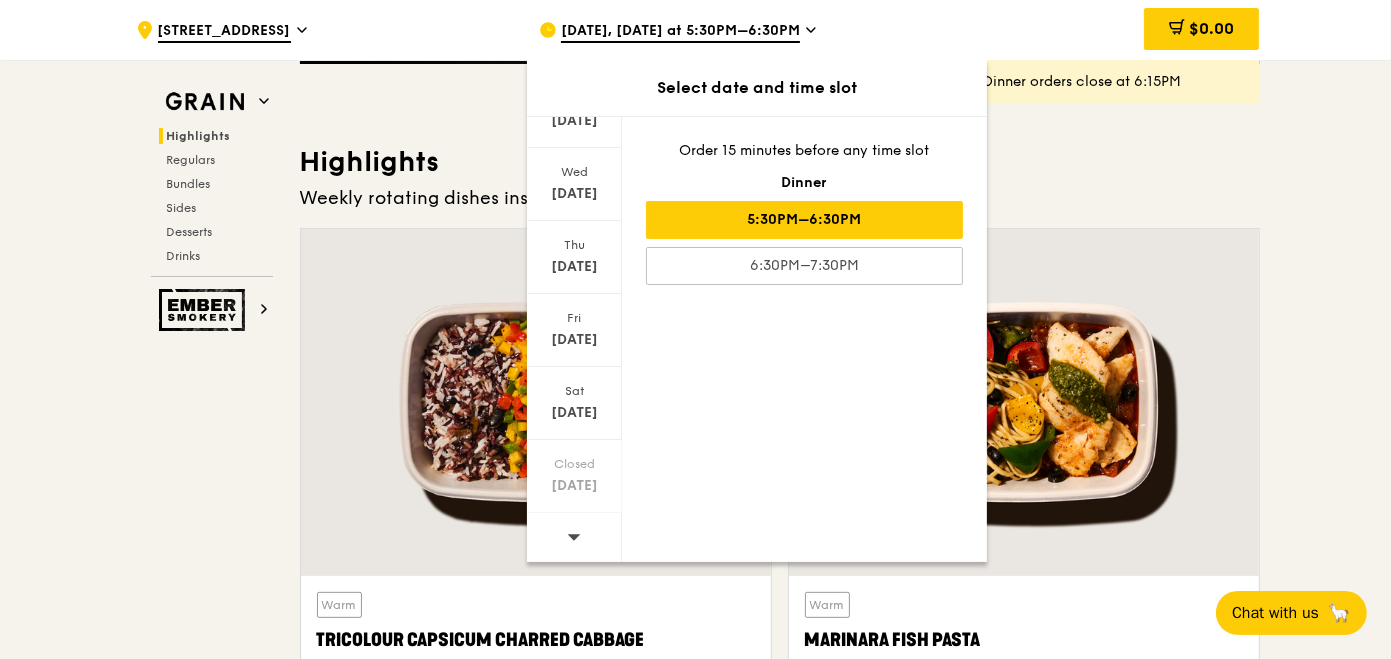 click 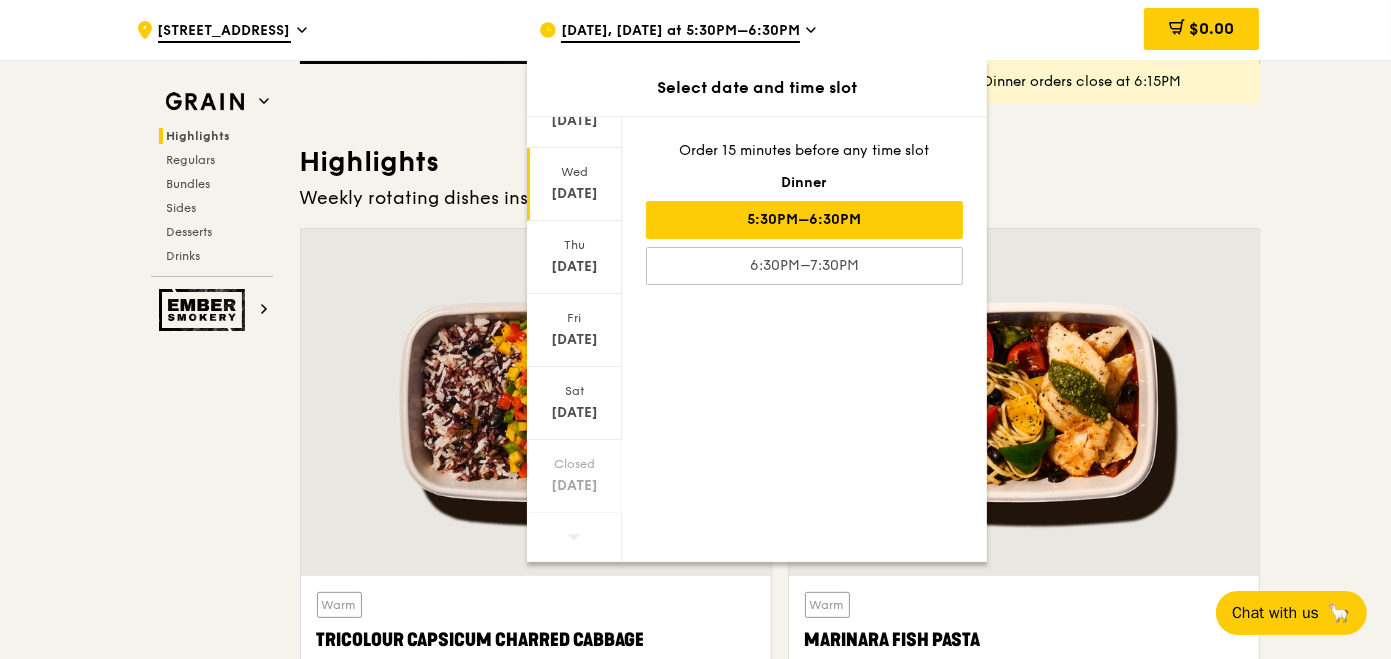 scroll, scrollTop: 67, scrollLeft: 0, axis: vertical 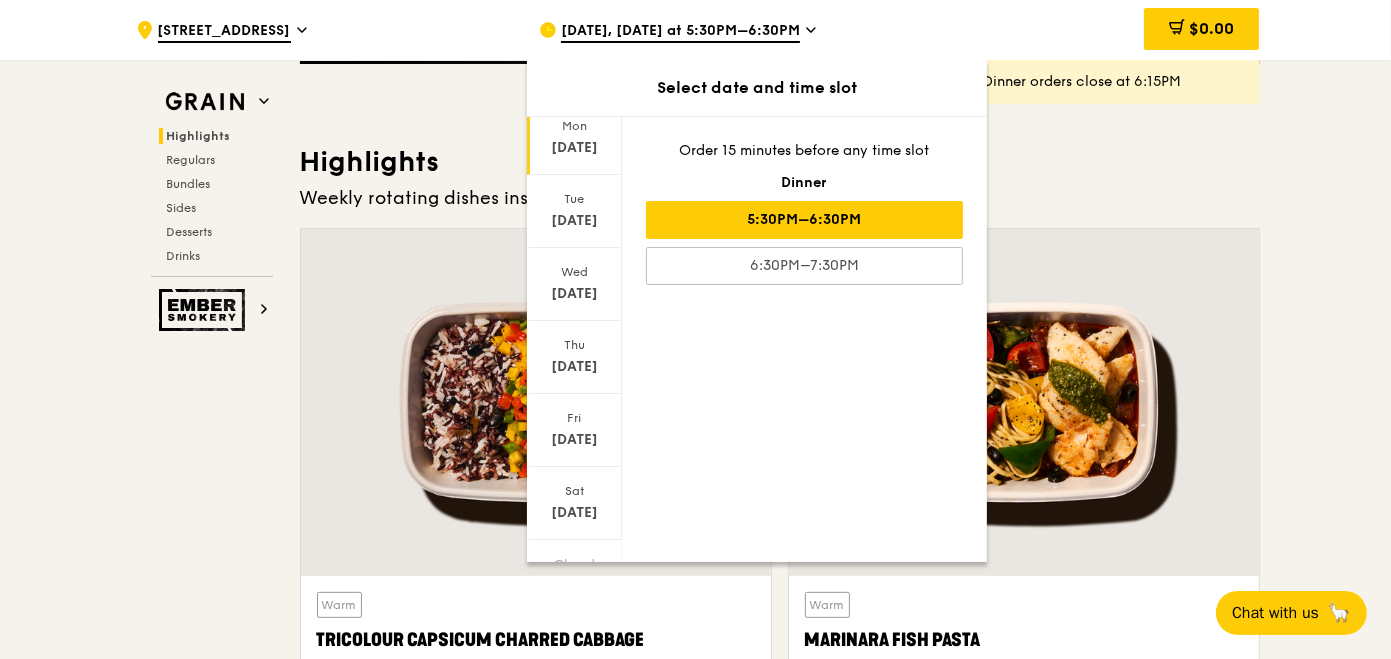 click on "[DATE]" at bounding box center (574, 148) 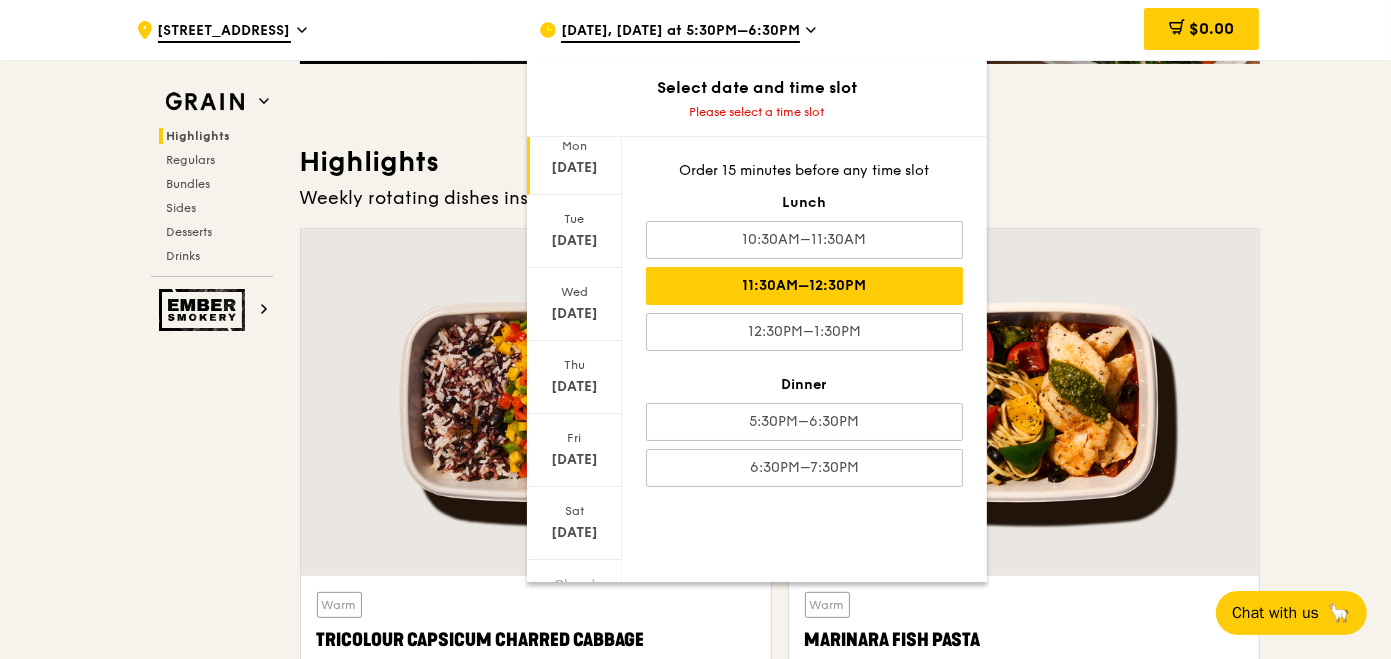 click on "11:30AM–12:30PM" at bounding box center [804, 286] 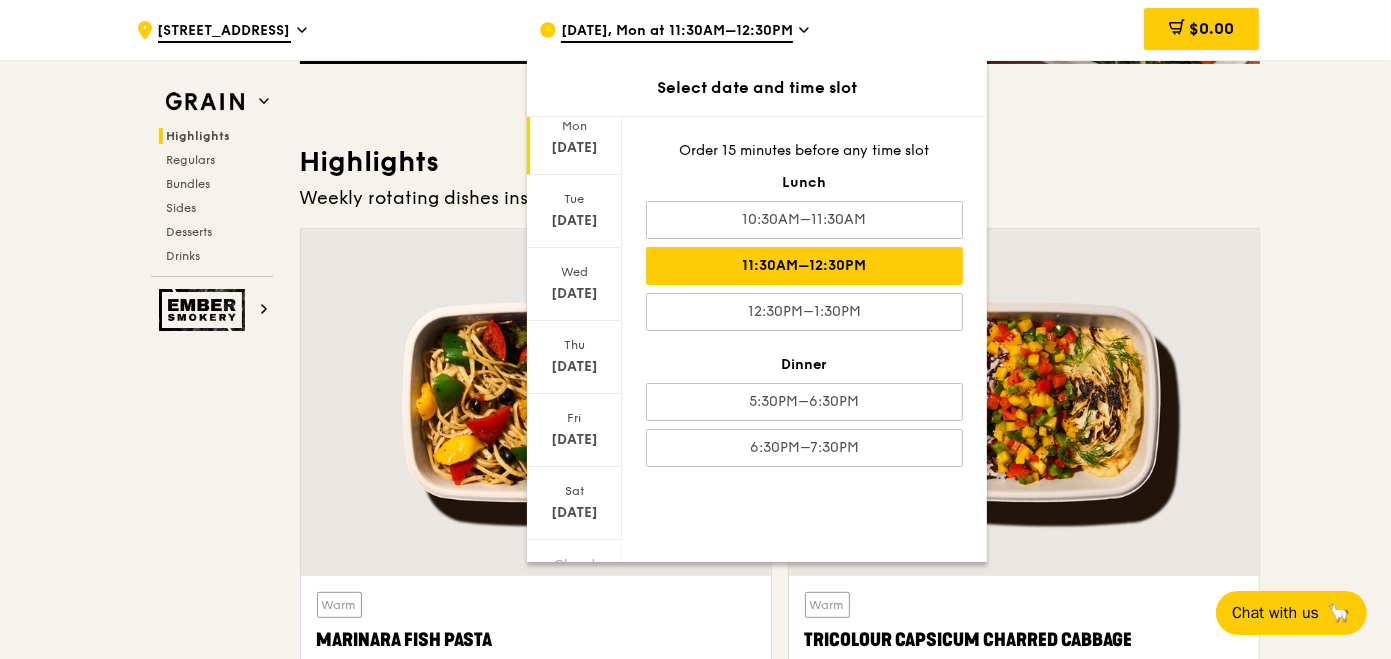 click on "[DATE]" at bounding box center [574, 148] 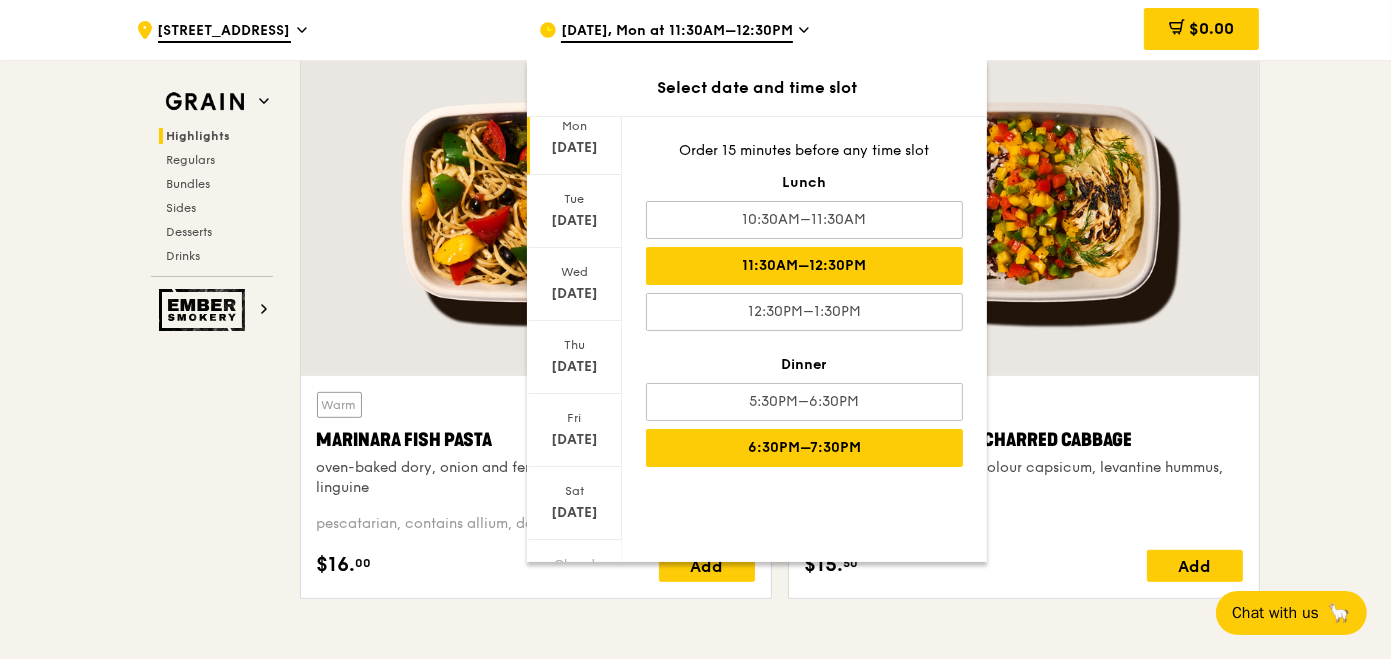 scroll, scrollTop: 900, scrollLeft: 0, axis: vertical 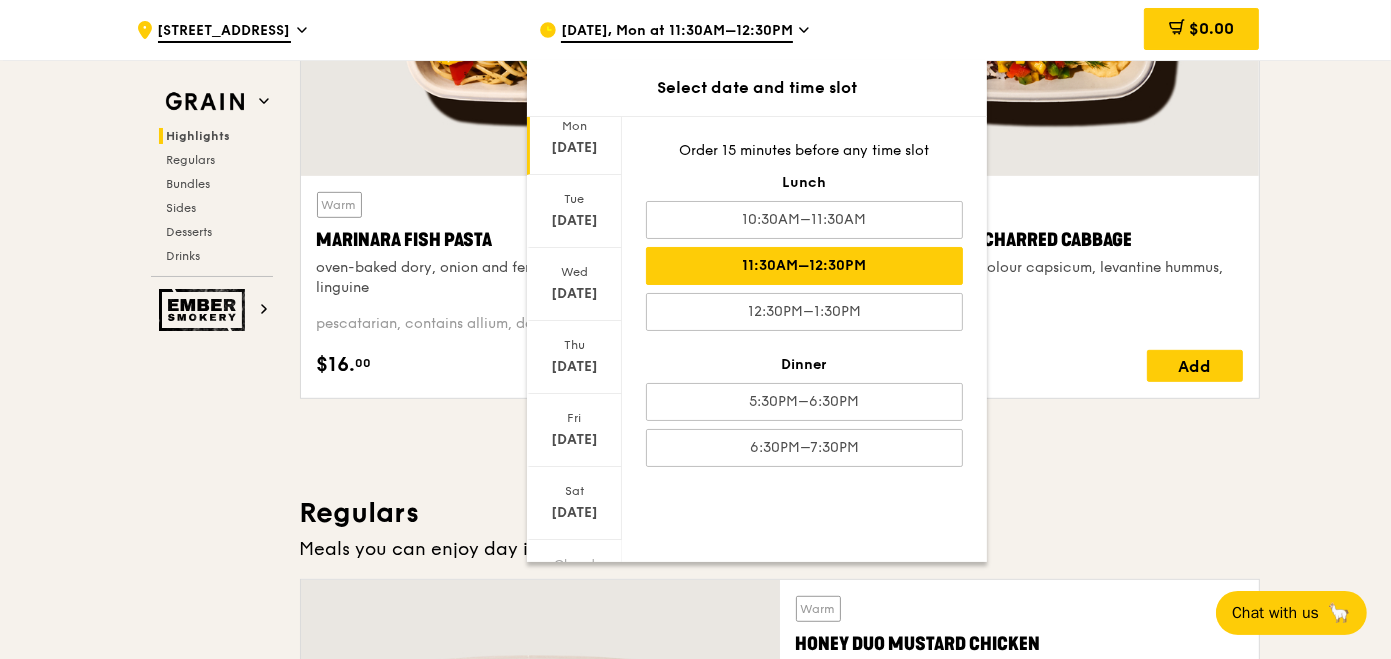 click on ".cls-1 {
fill: none;
stroke: #fff;
stroke-linecap: round;
stroke-linejoin: round;
stroke-width: 1.5px;
}
.cls-2 {
fill: #fecc07;
}
.cls-2, .cls-3 {
stroke-width: 0px;
}
.cls-3 {
fill: #fff;
fill-rule: evenodd;
}
[STREET_ADDRESS]
[DATE], Mon at 11:30AM–12:30PM
Select date and time slot
[DATE]
[DATE]
[DATE]
[DATE]
[DATE]
[DATE]
Closed
[DATE]
Order 15 minutes before any time slot Lunch
10:30AM–11:30AM
11:30AM–12:30PM
12:30PM–1:30PM
Dinner
5:30PM–6:30PM
6:30PM–7:30PM
$0.00
Grain
Highlights
Regulars
Sides" at bounding box center [695, 3382] 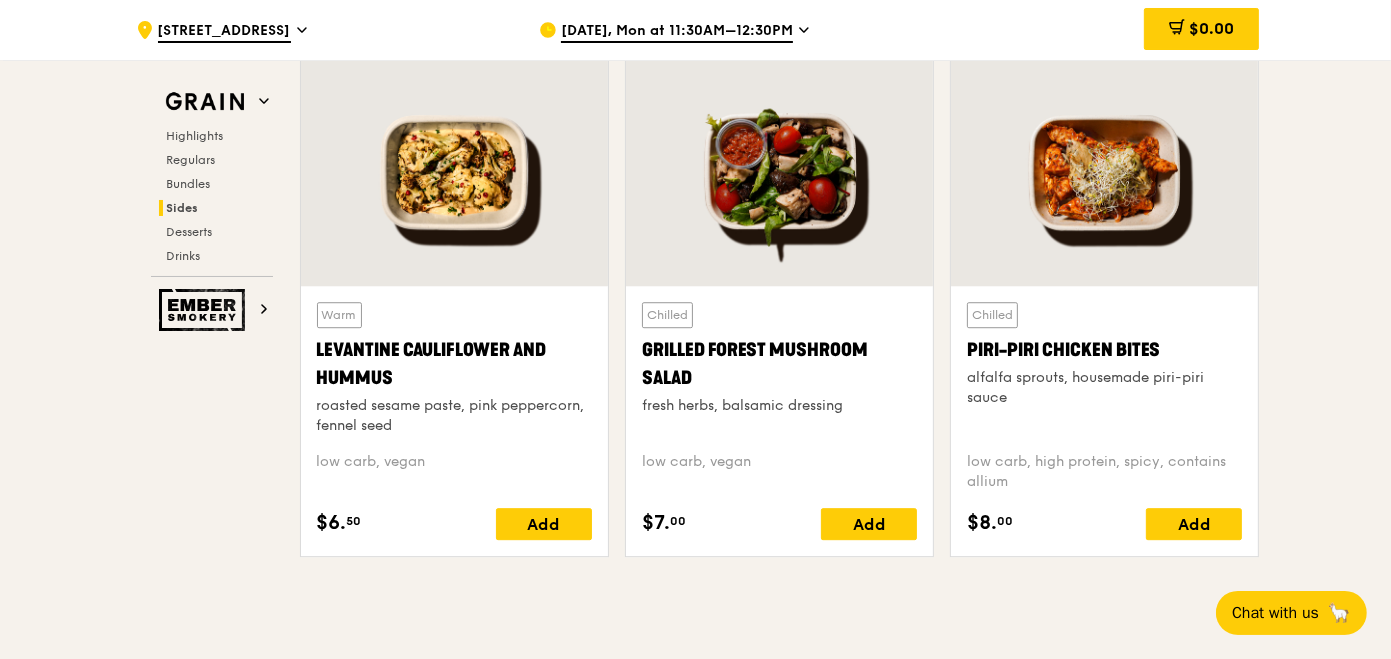 scroll, scrollTop: 5129, scrollLeft: 0, axis: vertical 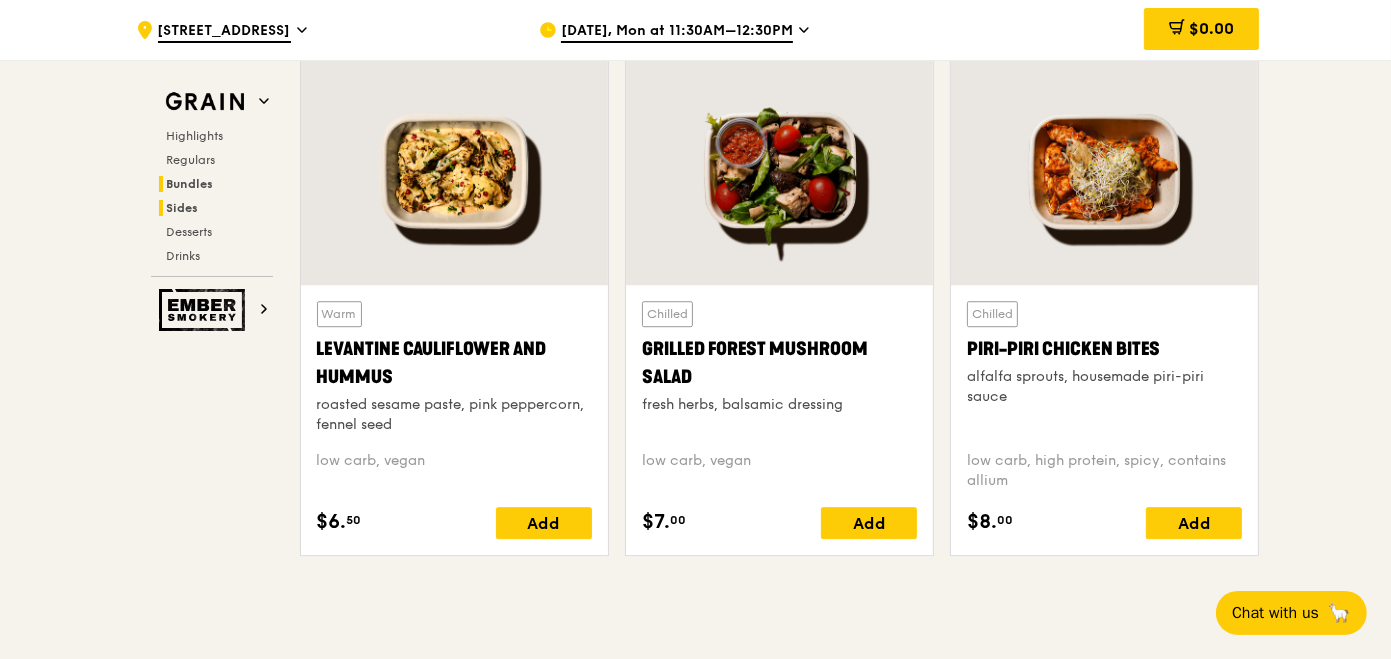 click on "Bundles" at bounding box center [216, 184] 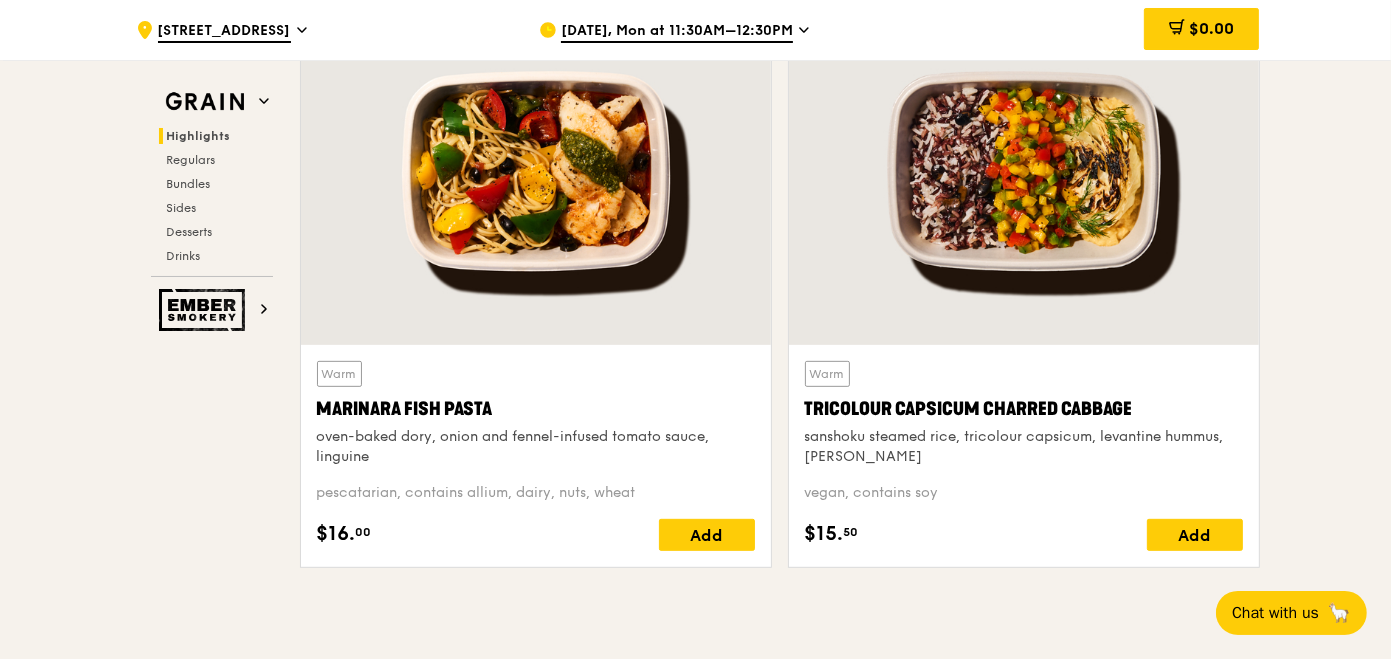 scroll, scrollTop: 754, scrollLeft: 0, axis: vertical 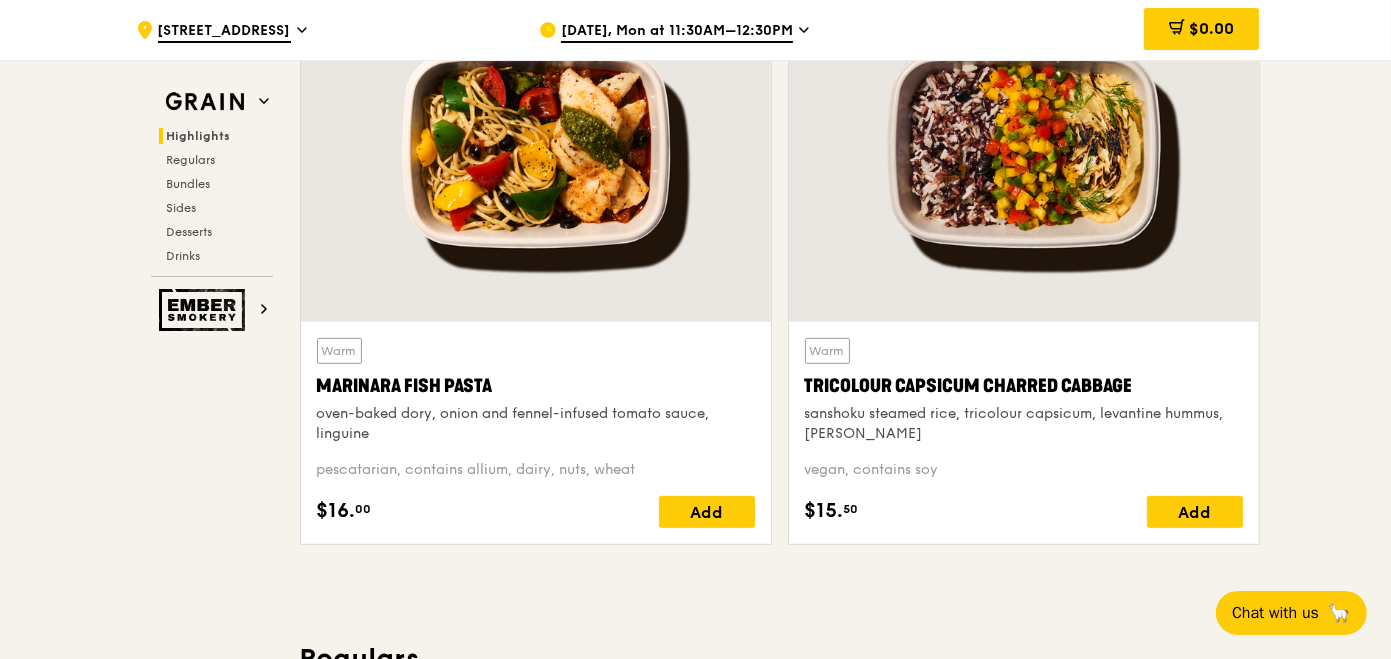 click on "Grain
Highlights
Regulars
Bundles
Sides
Desserts
Drinks
Ember Smokery
New in the hood Some of our meals have been ousted from the neighbourhood by a new gang of even tastier dishes. They are like our long lost friends all grown up — familiar, but better travelled with fresh stories to tell. Go say hello.
Highlights
Weekly rotating dishes inspired by flavours from around the world.
Warm
Marinara Fish Pasta
oven-baked dory, onion and fennel-infused tomato sauce, linguine
pescatarian, contains allium, dairy, nuts, wheat
$16.
00
Add
Warm
Tricolour Capsicum Charred Cabbage
sanshoku steamed rice, tricolour capsicum, levantine hummus, [PERSON_NAME]
vegan, contains soy
$15.
50
Add
Regulars
Meals you can enjoy day in day out.
$15." at bounding box center (696, 3558) 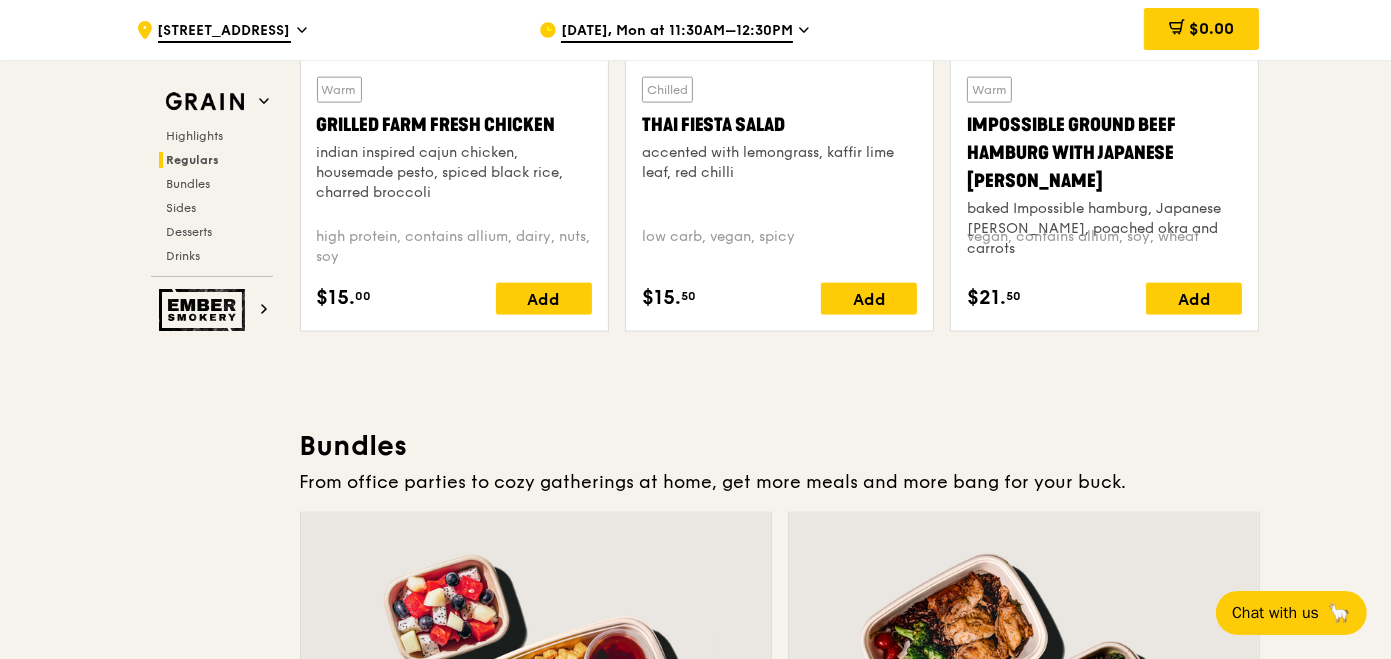scroll, scrollTop: 2528, scrollLeft: 0, axis: vertical 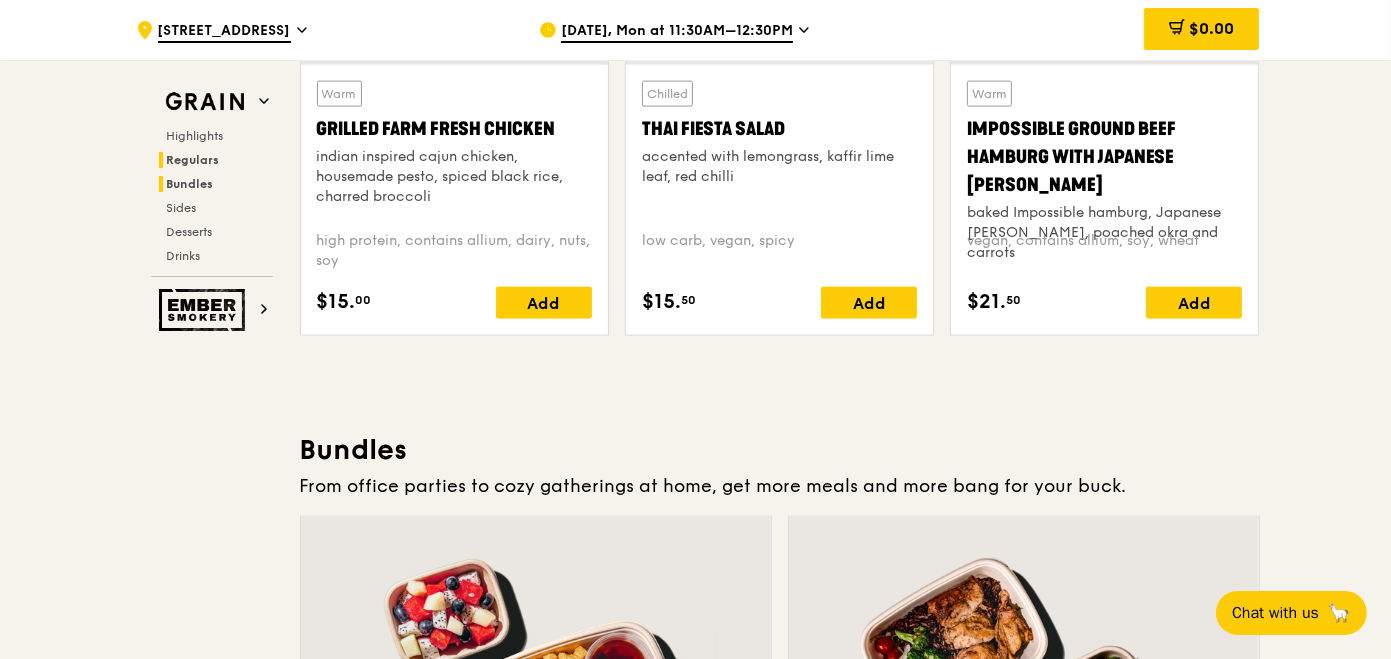 click on "Bundles" at bounding box center (190, 184) 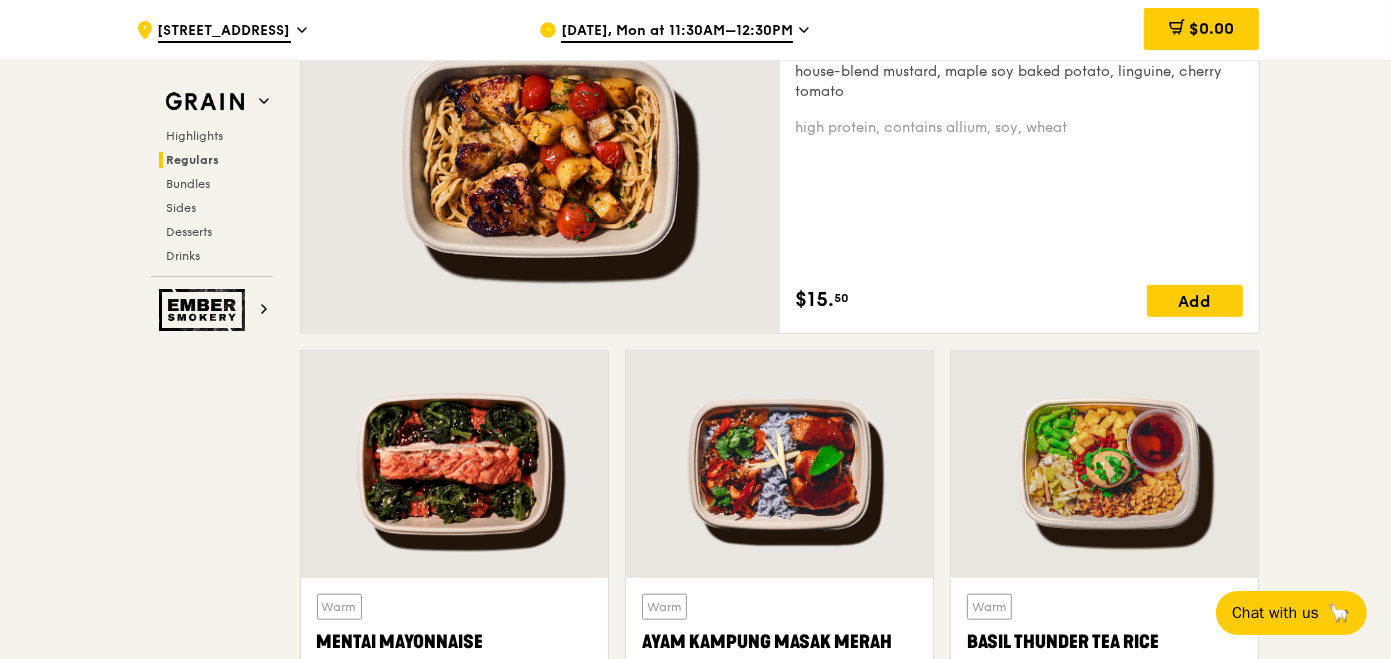 scroll, scrollTop: 1400, scrollLeft: 0, axis: vertical 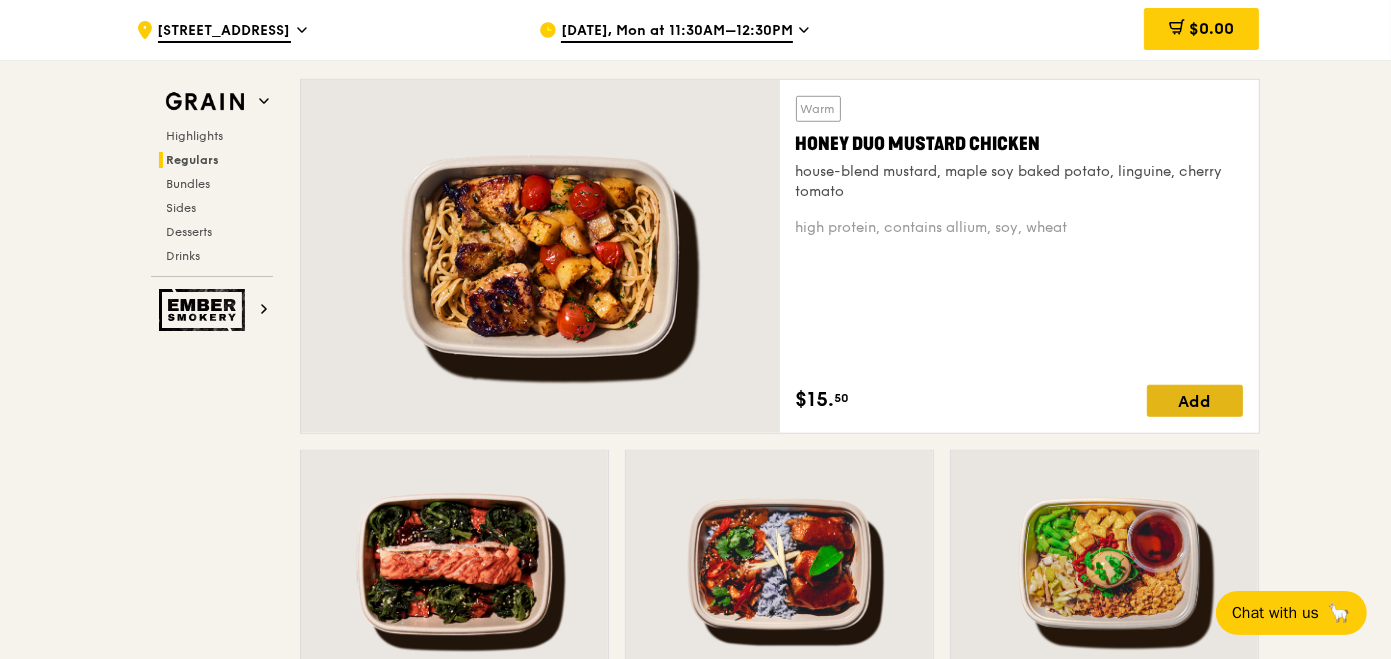 click on "Add" at bounding box center [1195, 401] 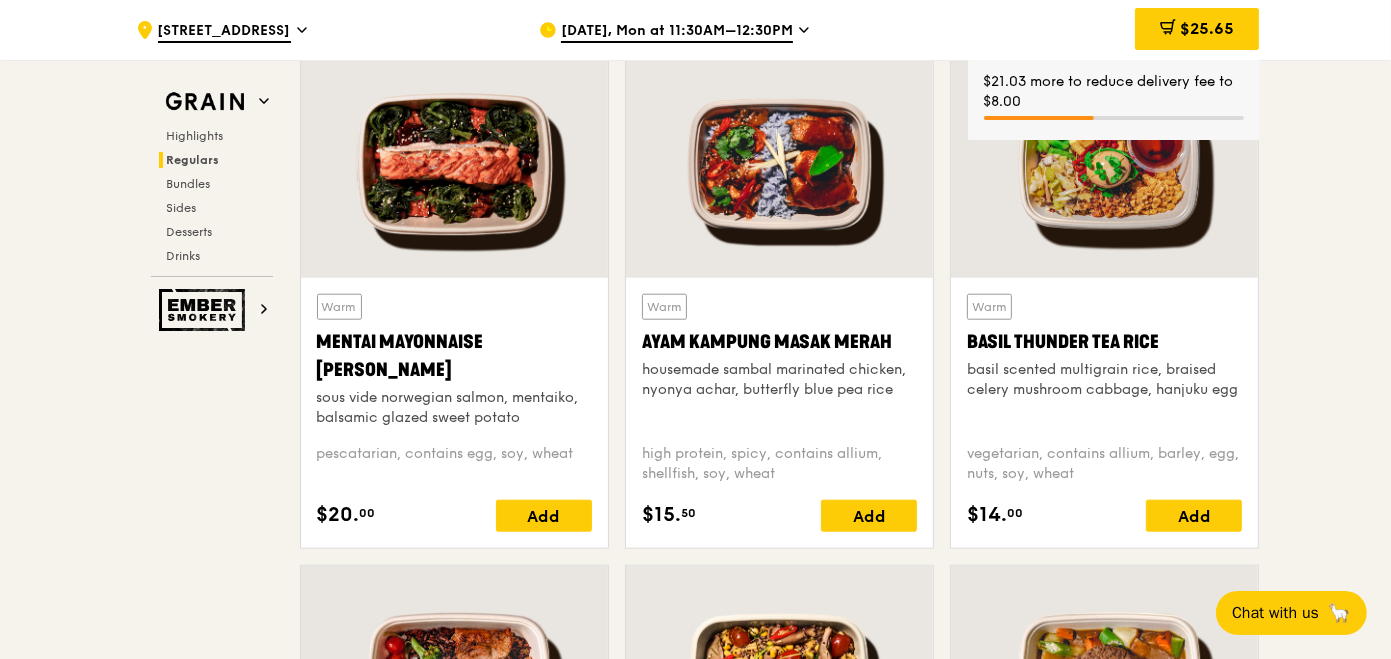 scroll, scrollTop: 1500, scrollLeft: 0, axis: vertical 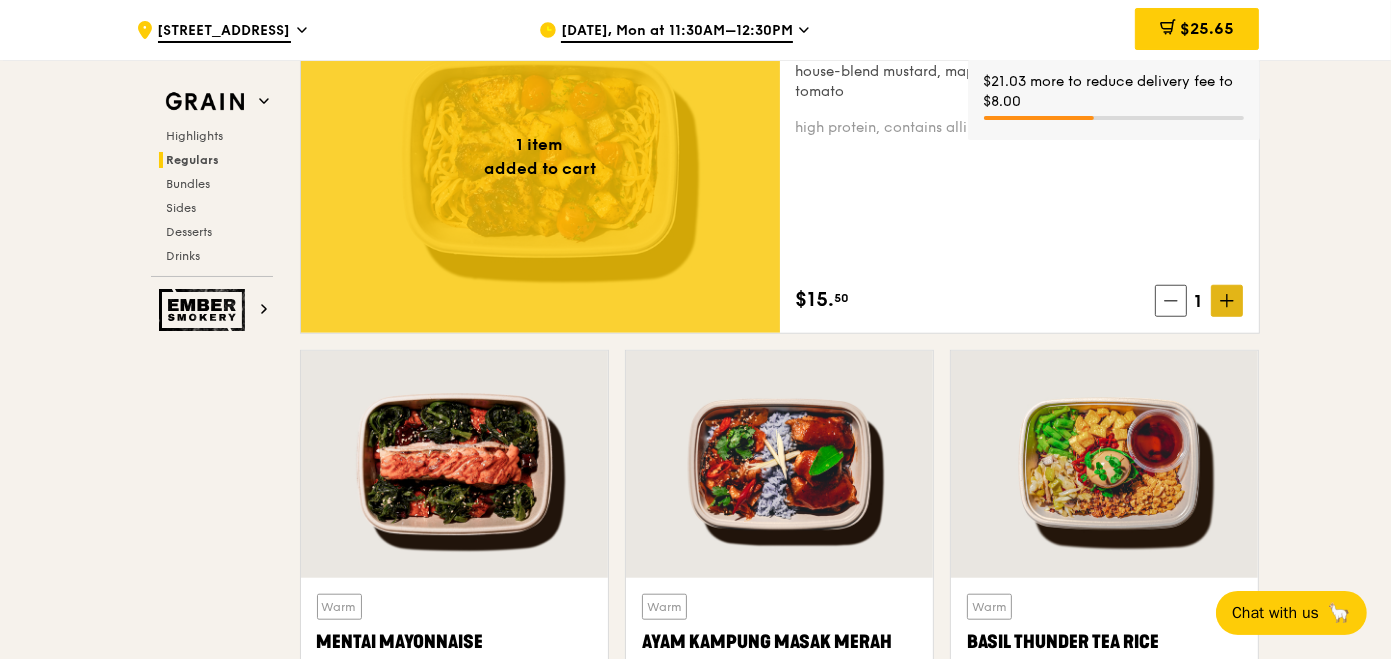 click 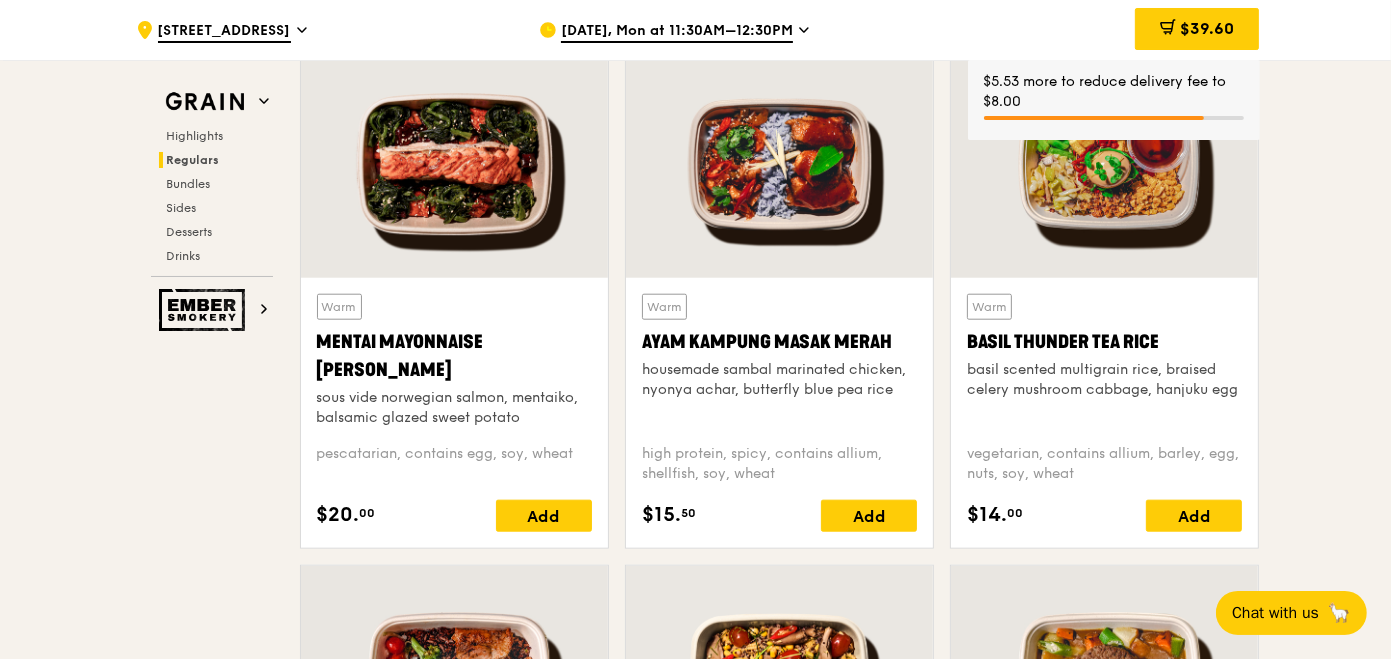 scroll, scrollTop: 1900, scrollLeft: 0, axis: vertical 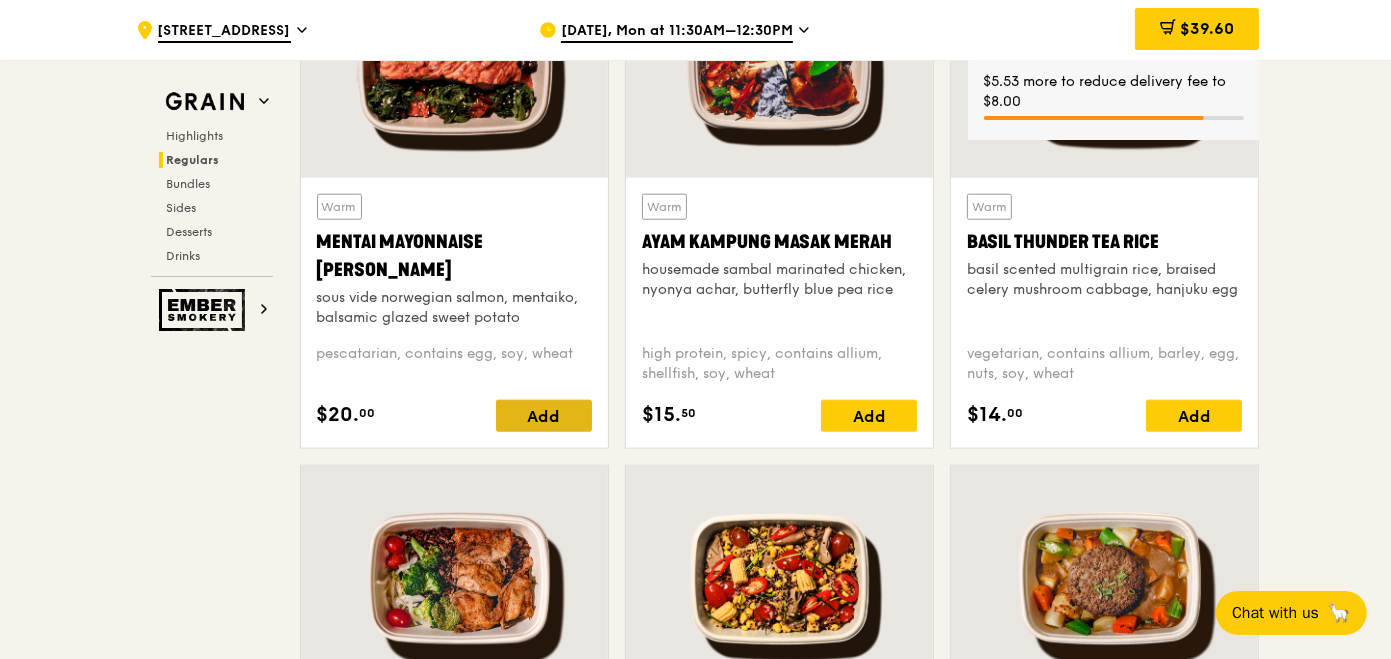 click on "Add" at bounding box center [544, 416] 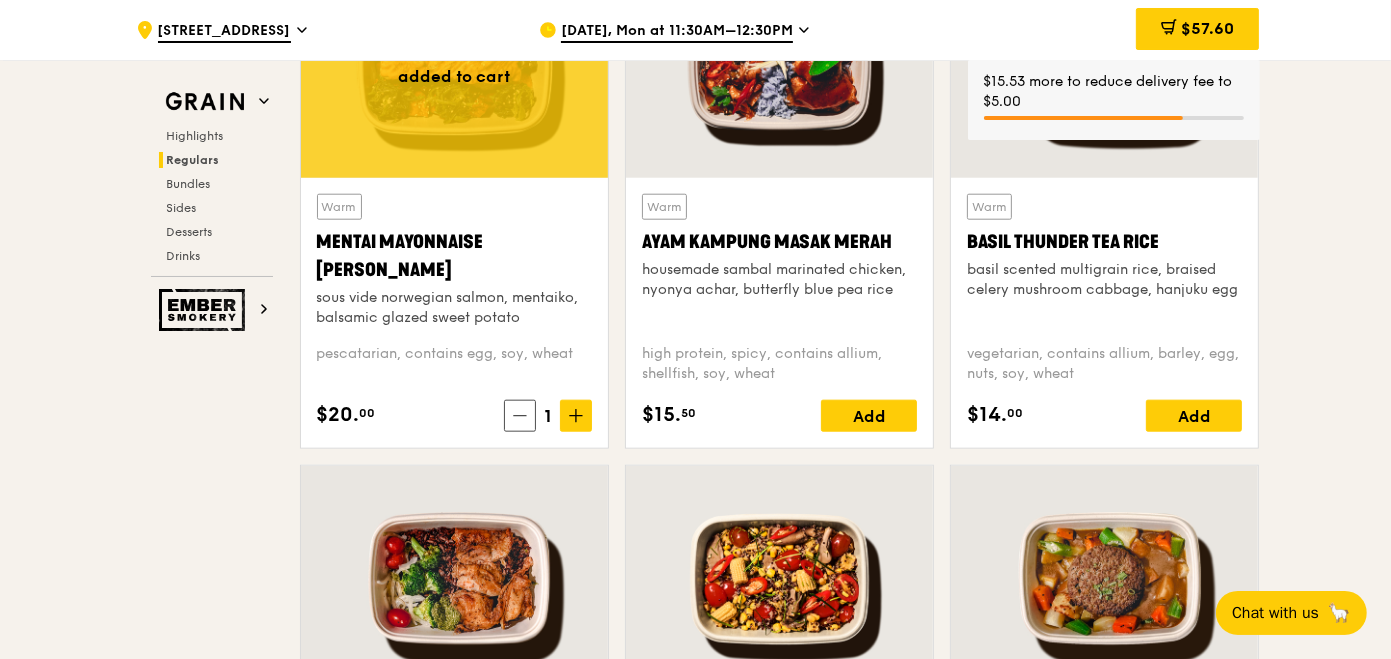 click 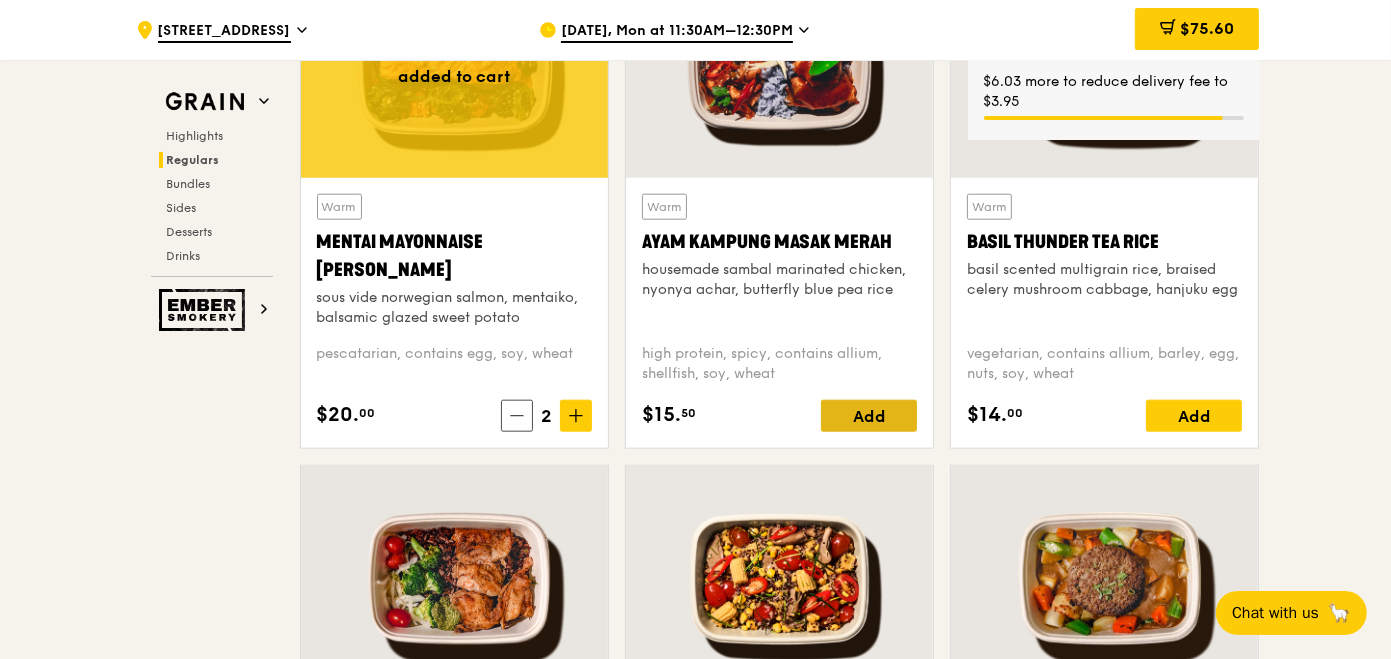 click on "Add" at bounding box center (869, 416) 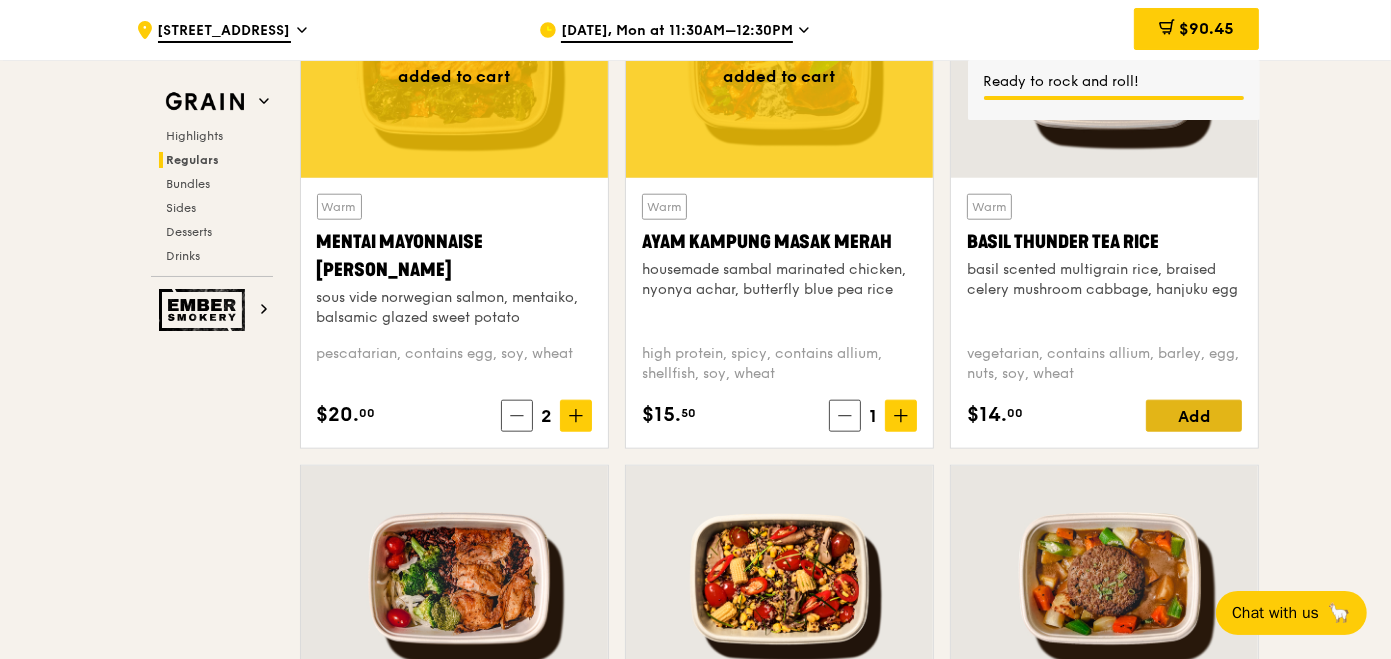 click on "Add" at bounding box center (1194, 416) 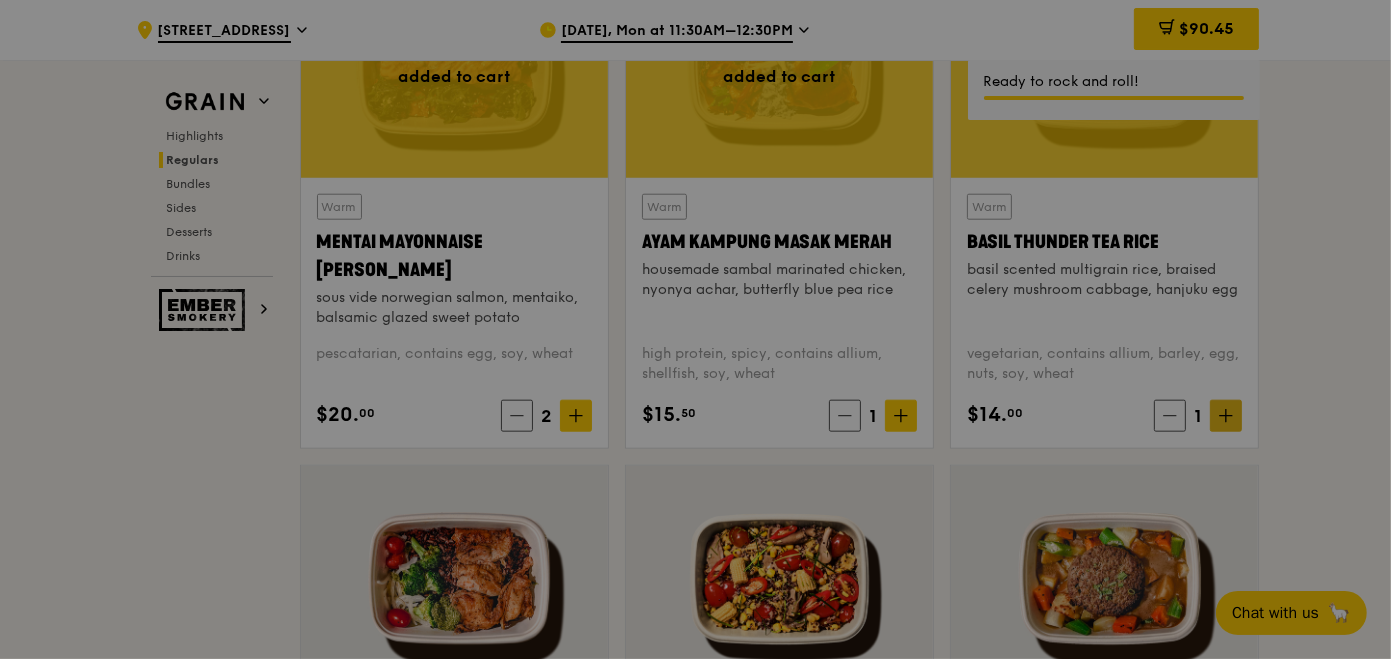 click at bounding box center (695, 329) 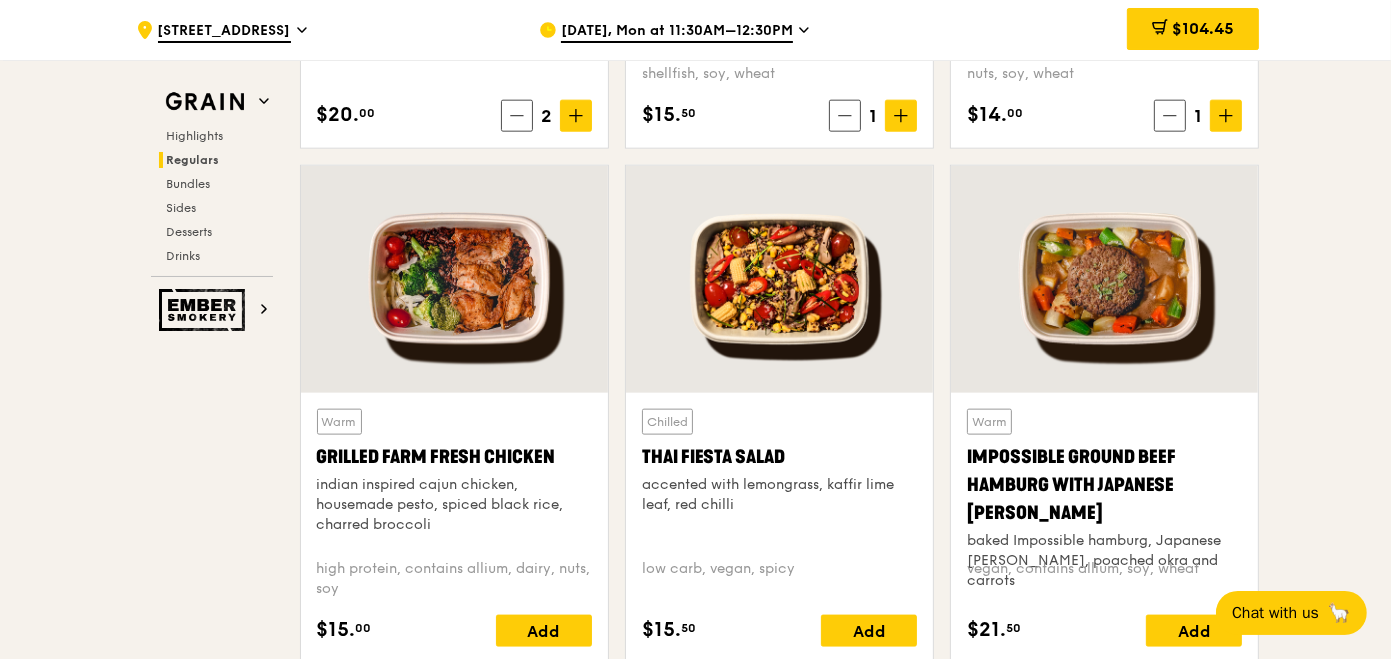 scroll, scrollTop: 2400, scrollLeft: 0, axis: vertical 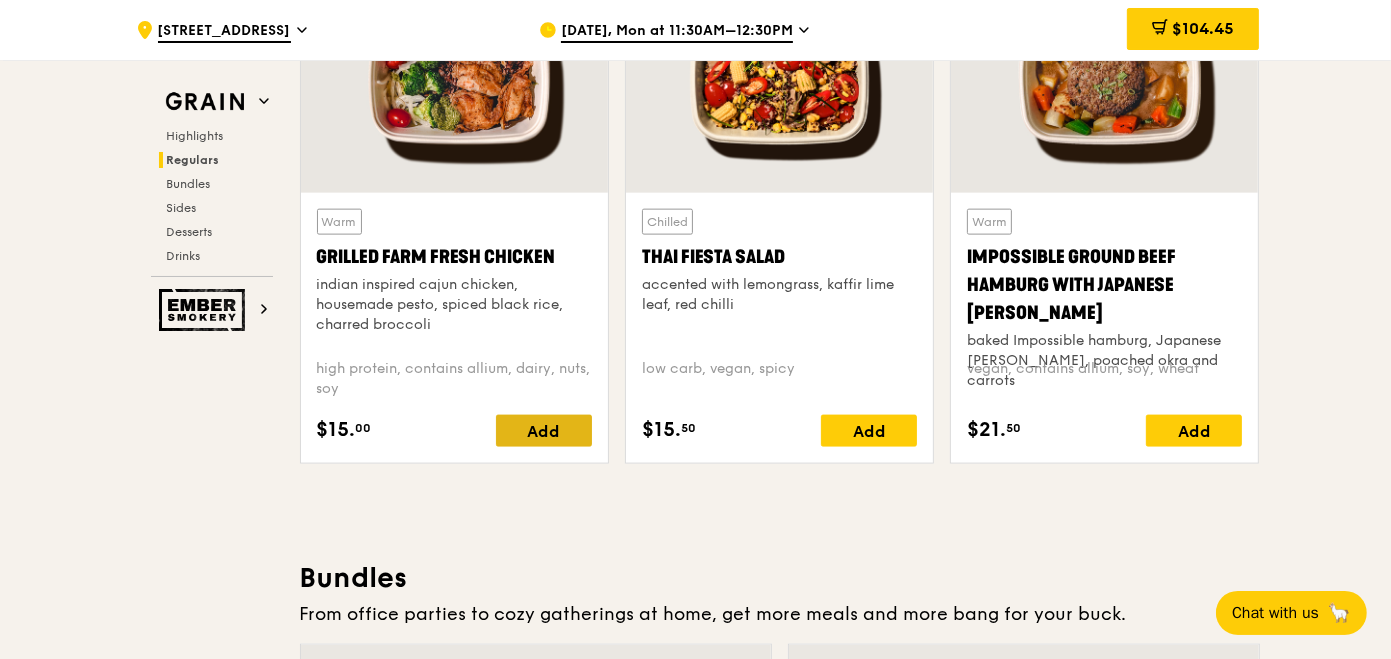 click on "Add" at bounding box center (544, 431) 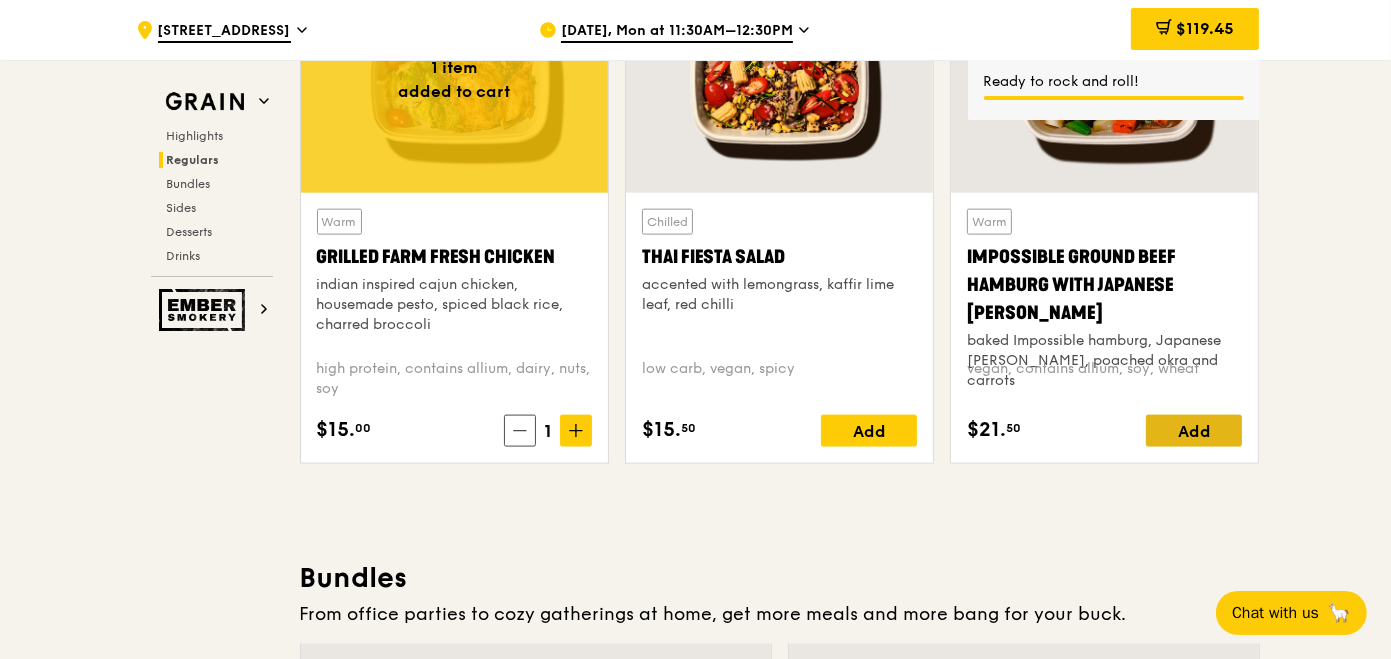 click on "Add" at bounding box center (1194, 431) 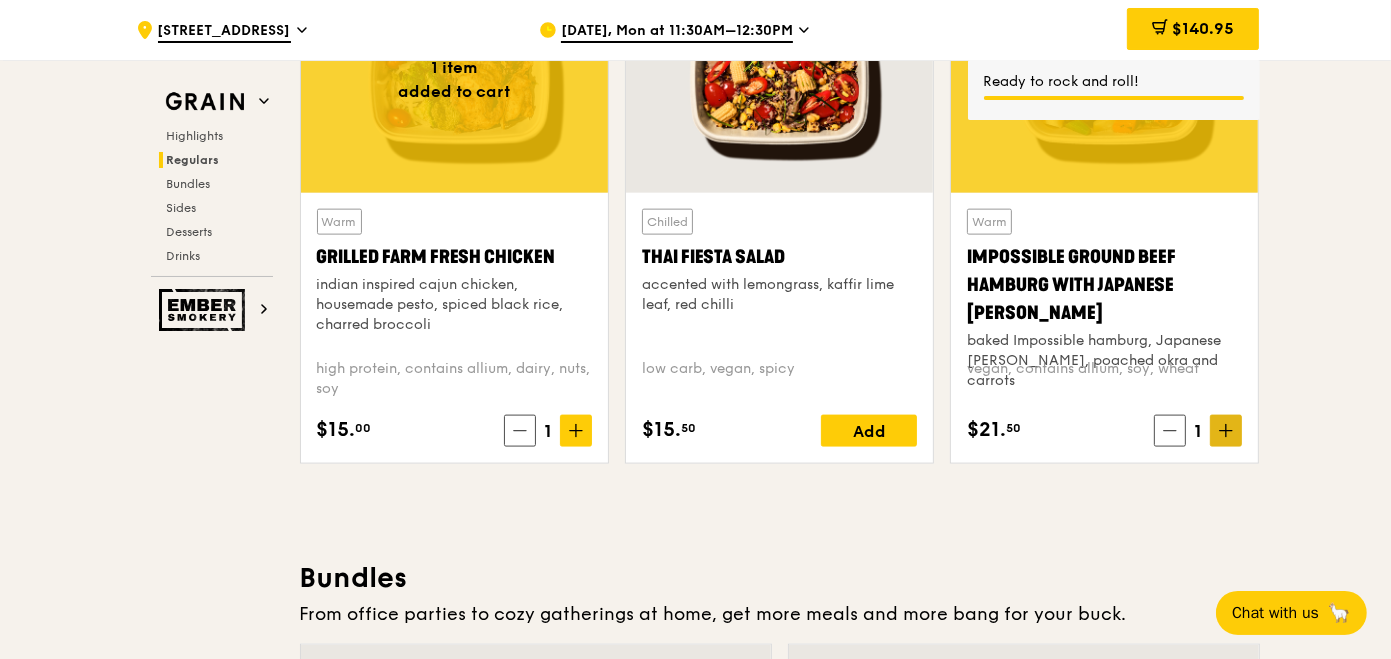 click at bounding box center [1226, 431] 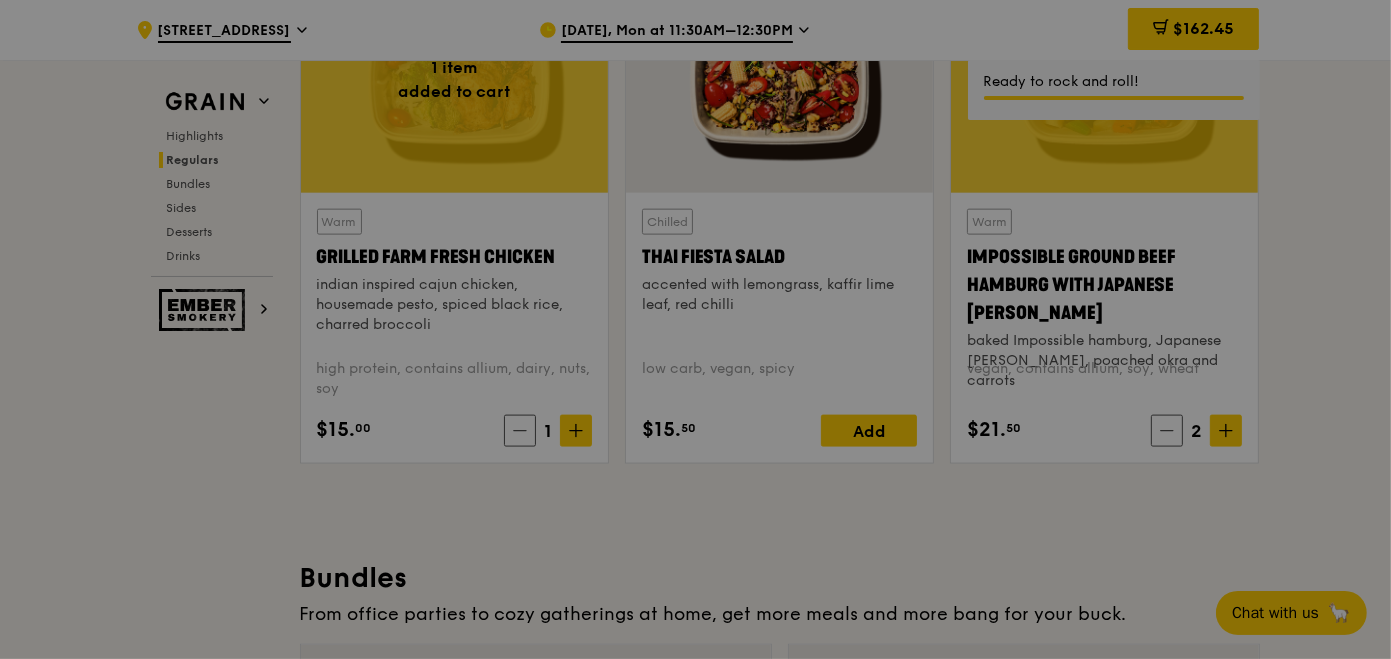 type on "2" 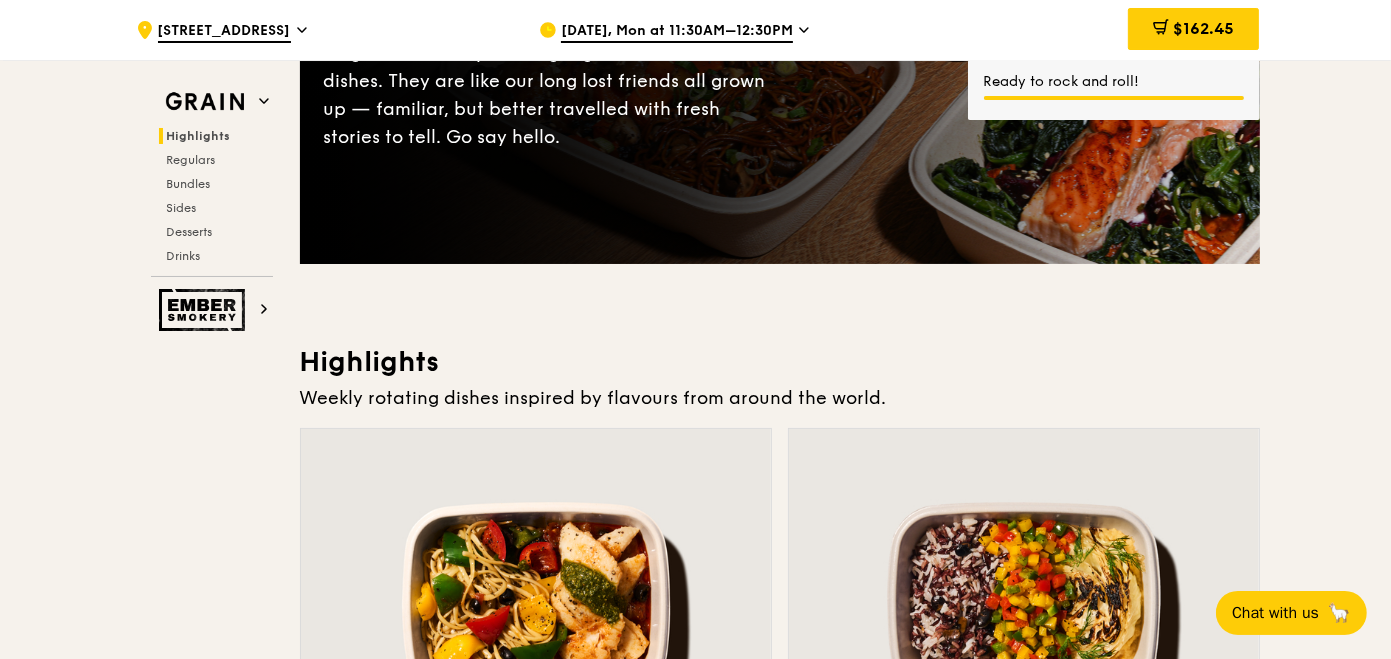 scroll, scrollTop: 0, scrollLeft: 0, axis: both 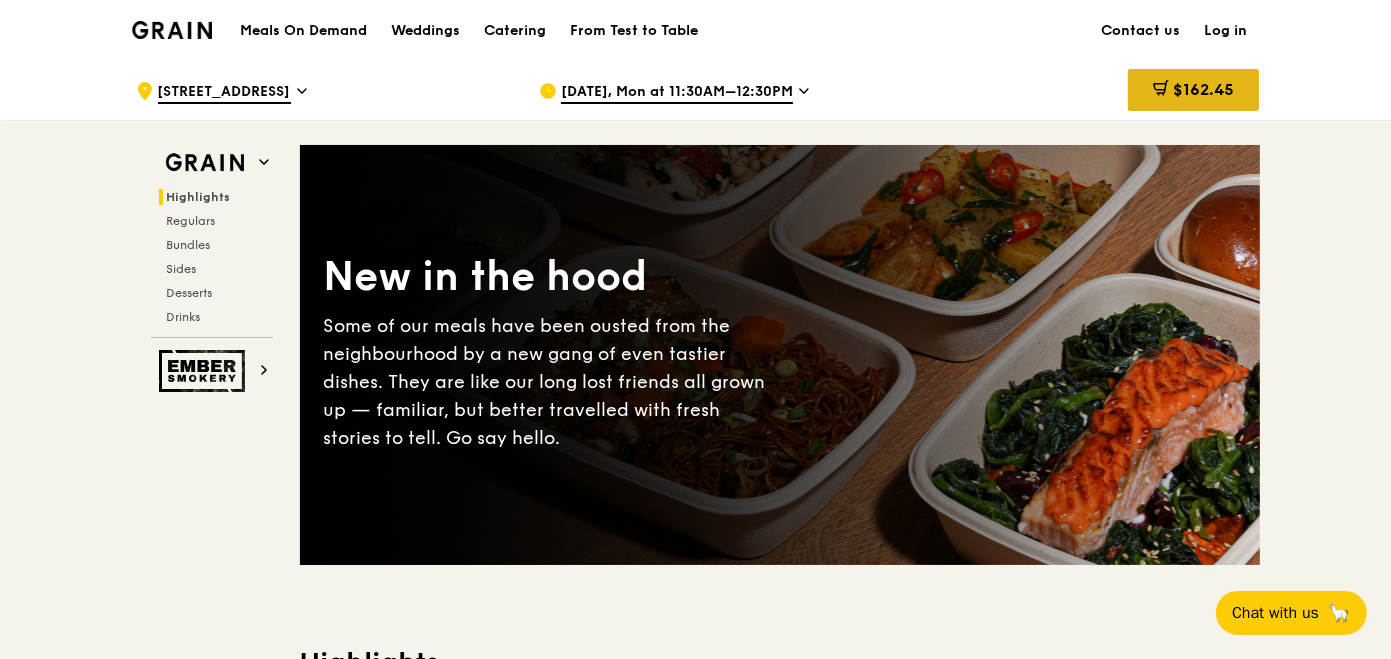click on "$162.45" at bounding box center [1203, 89] 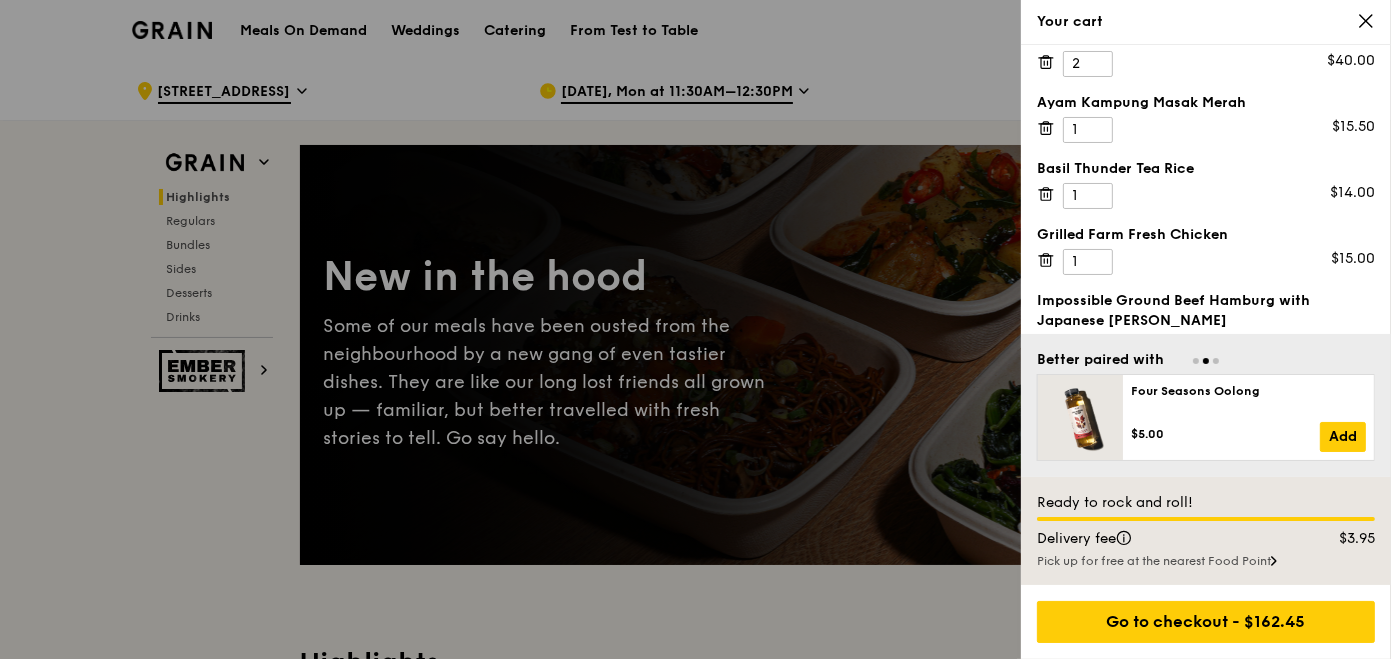 scroll, scrollTop: 139, scrollLeft: 0, axis: vertical 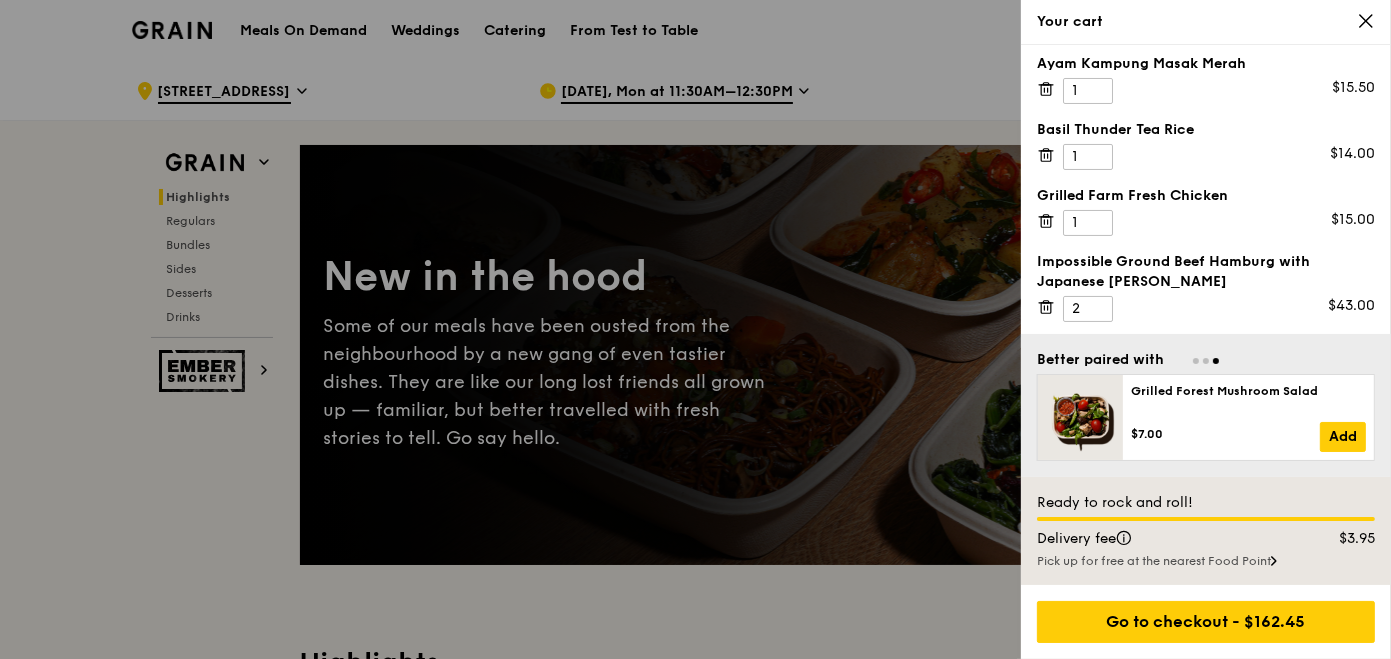 click at bounding box center [695, 329] 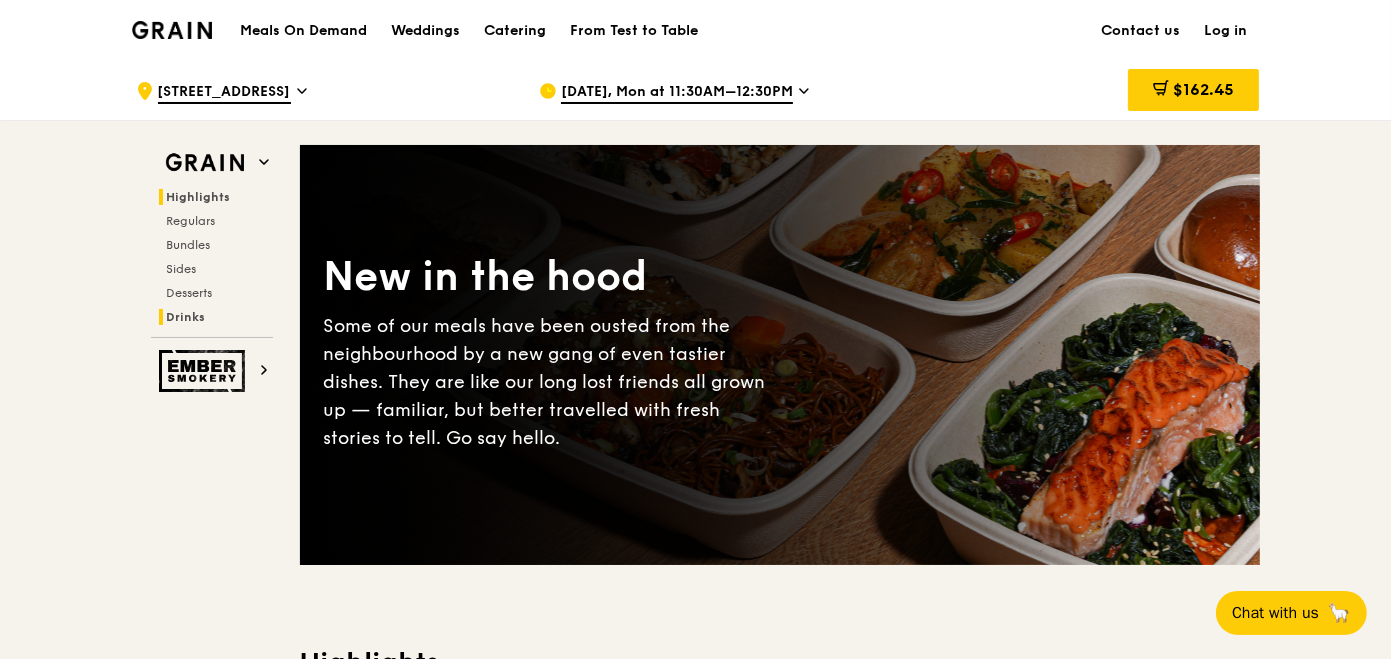 click on "Drinks" at bounding box center [186, 317] 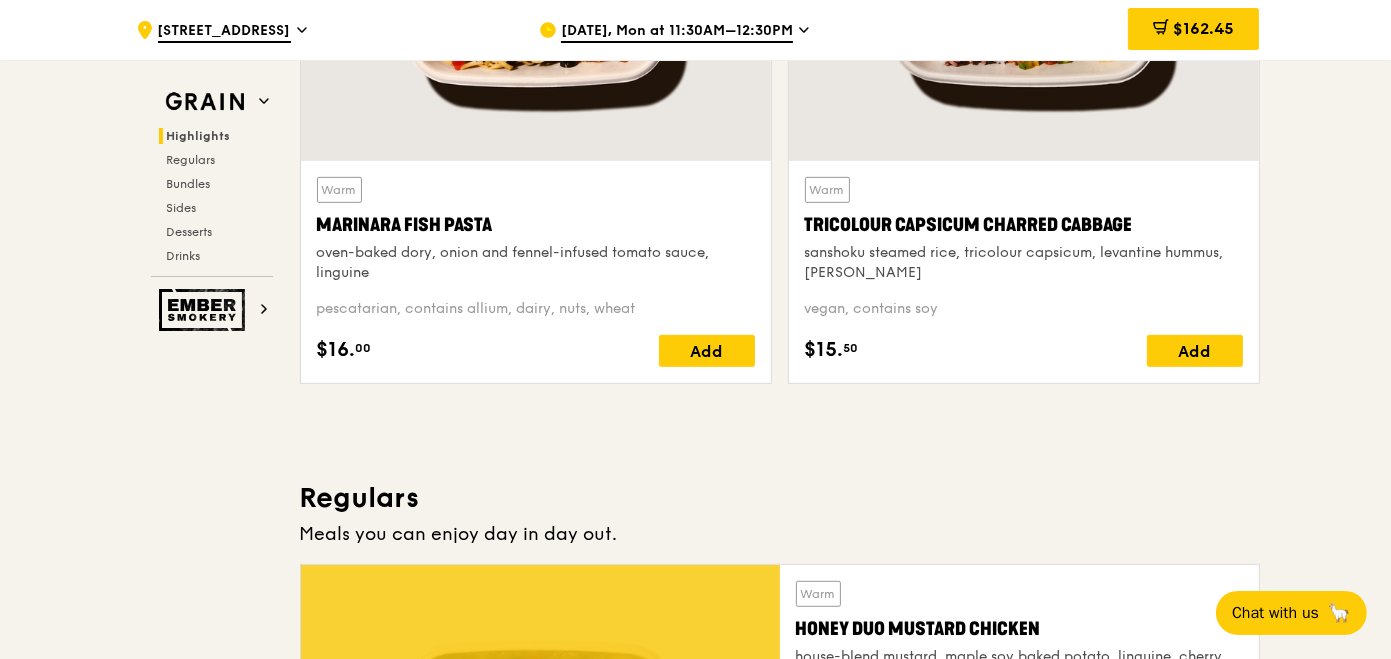 scroll, scrollTop: 615, scrollLeft: 0, axis: vertical 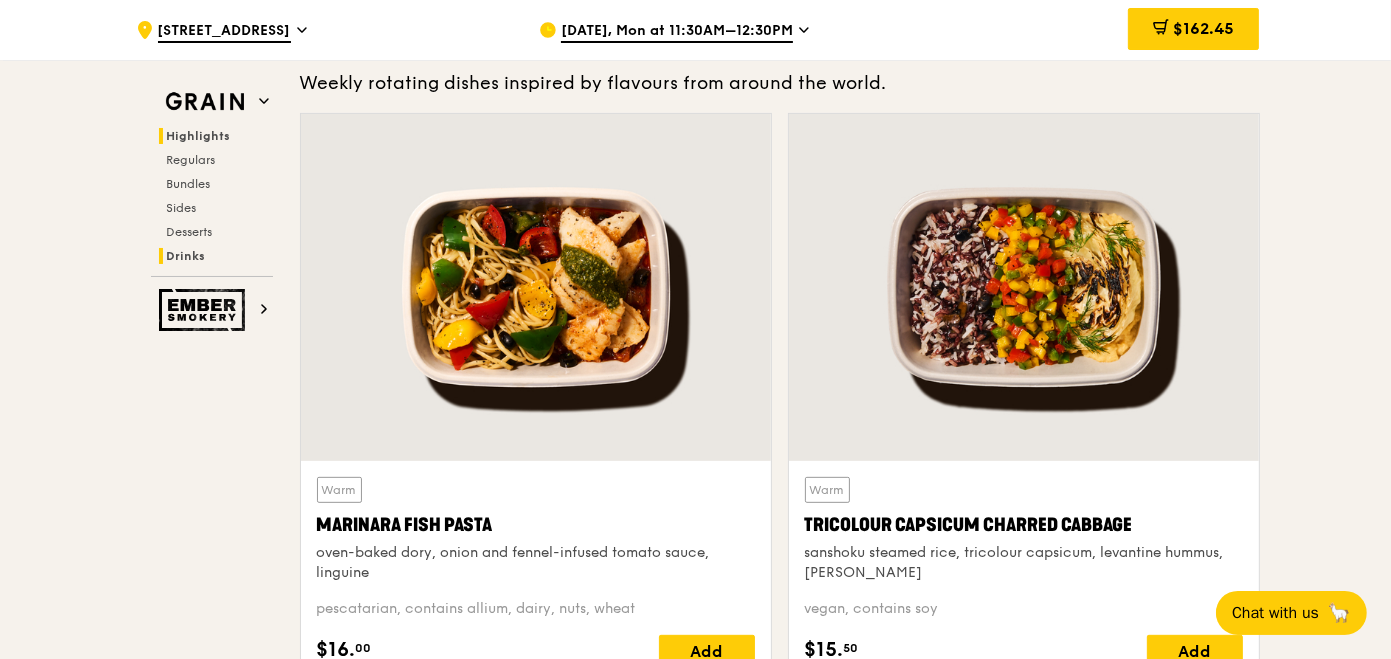 click on "Drinks" at bounding box center (186, 256) 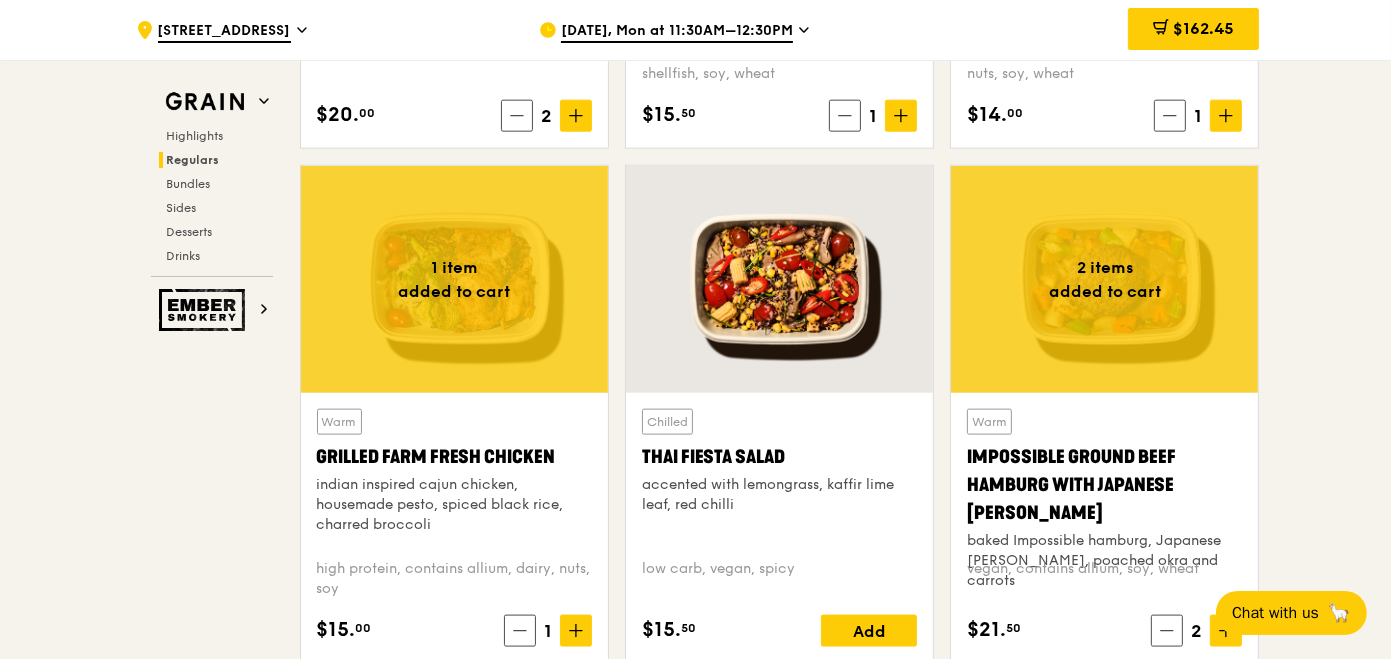 scroll, scrollTop: 2300, scrollLeft: 0, axis: vertical 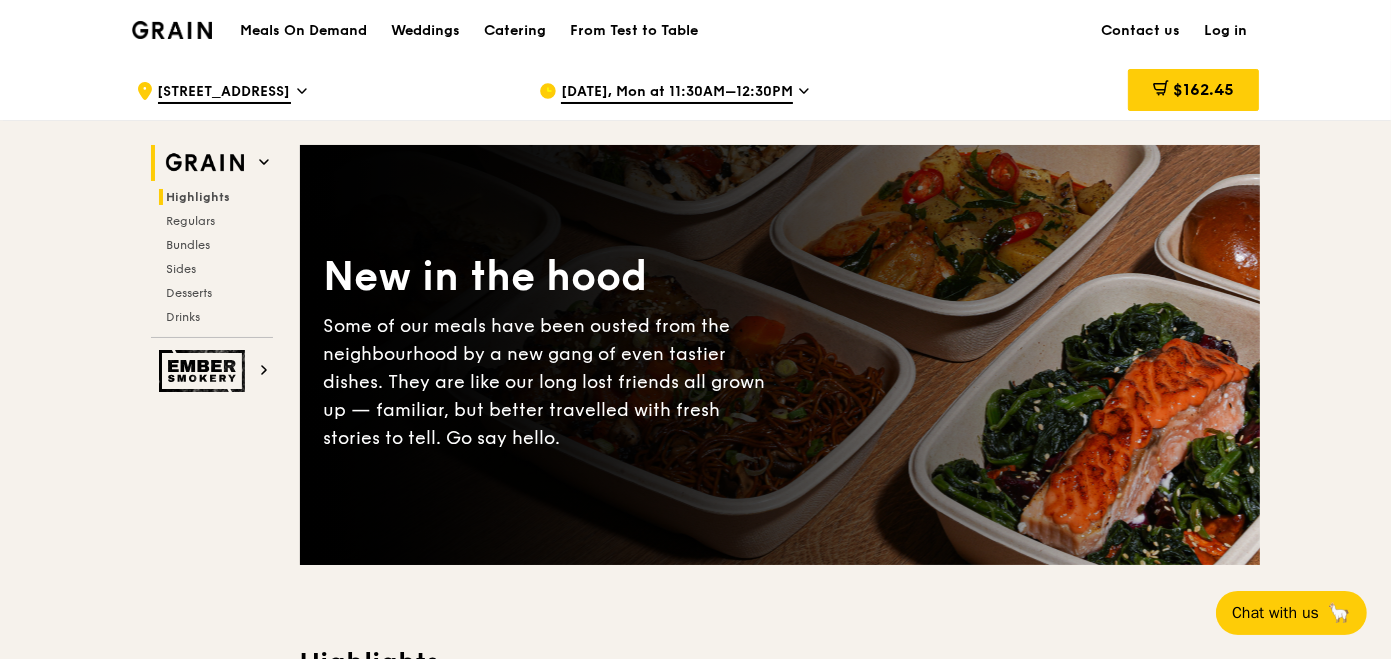 click on "Highlights" at bounding box center [199, 197] 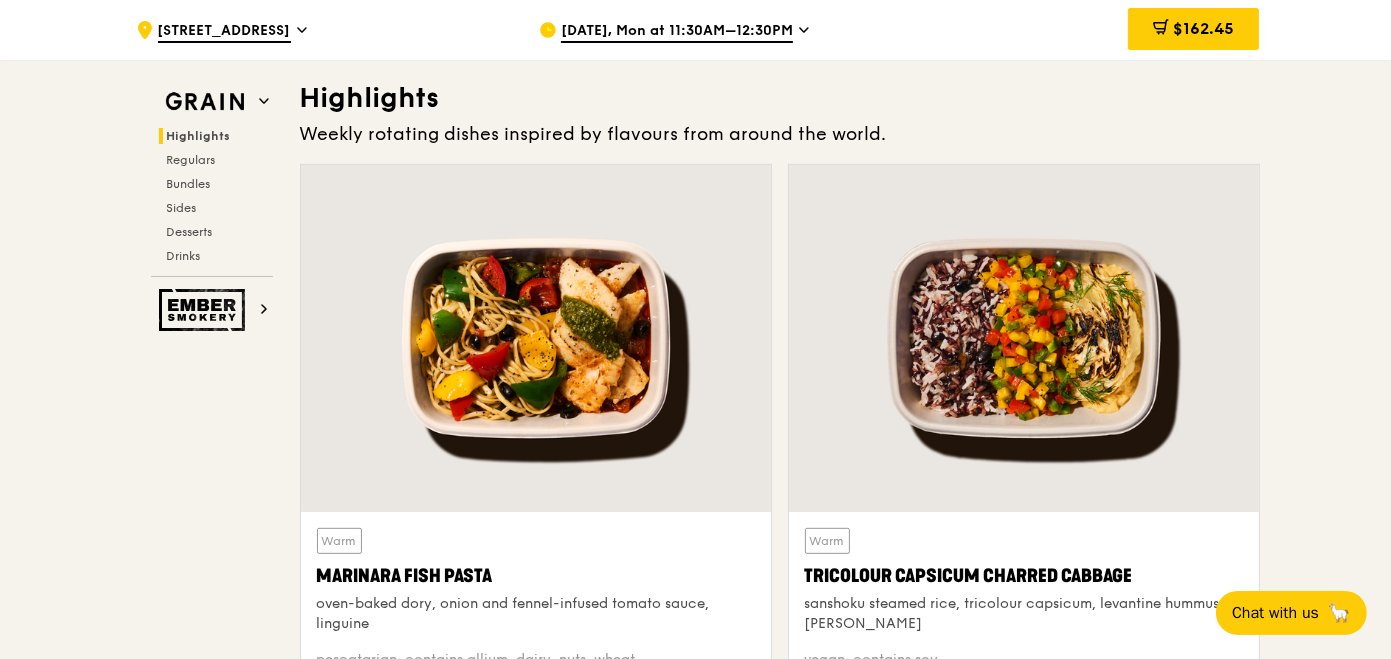 scroll, scrollTop: 664, scrollLeft: 0, axis: vertical 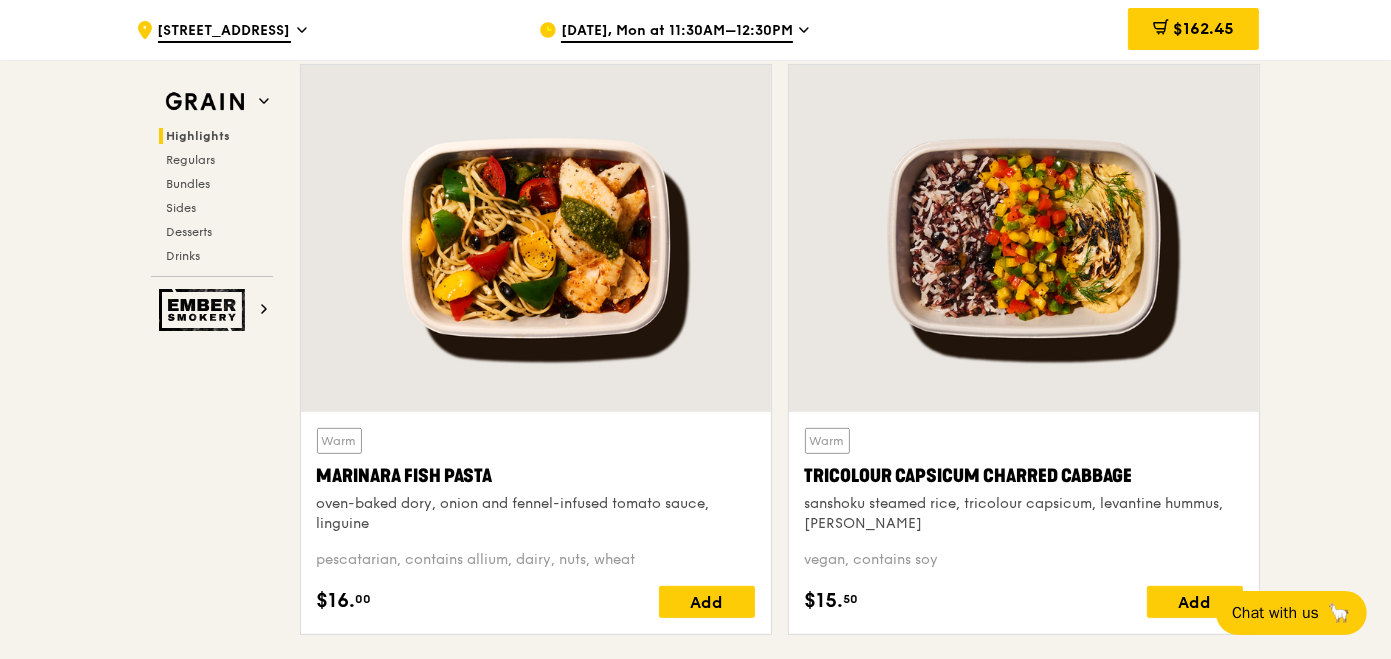 click on ".cls-1 {
fill: none;
stroke: #fff;
stroke-linecap: round;
stroke-linejoin: round;
stroke-width: 1.5px;
}
.cls-2 {
fill: #fecc07;
}
.cls-2, .cls-3 {
stroke-width: 0px;
}
.cls-3 {
fill: #fff;
fill-rule: evenodd;
}
8 College Road
Jul 21, Mon at 11:30AM–12:30PM
$162.45
9
Grain
Highlights
Regulars
Bundles
Sides
Desserts
Drinks
Ember Smokery
New in the hood Some of our meals have been ousted from the neighbourhood by a new gang of even tastier dishes. They are like our long lost friends all grown up — familiar, but better travelled with fresh stories to tell. Go say hello.
Highlights
Warm
Marinara Fish Pasta
2 items" at bounding box center (695, 3618) 